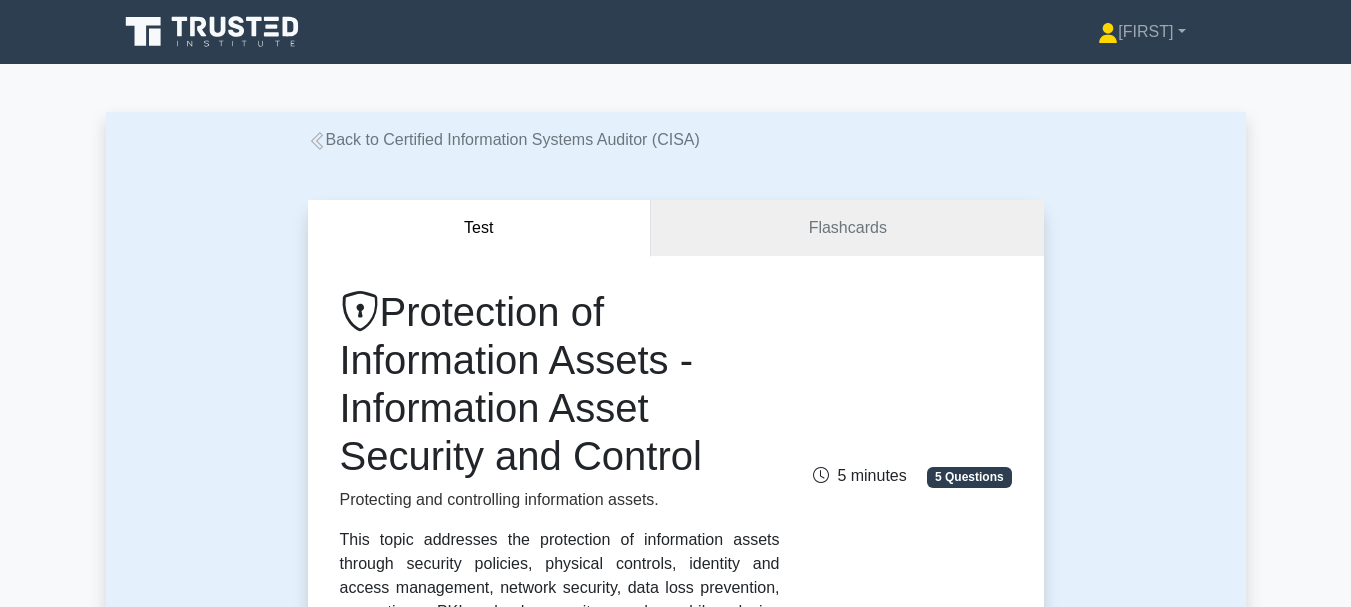 scroll, scrollTop: 0, scrollLeft: 0, axis: both 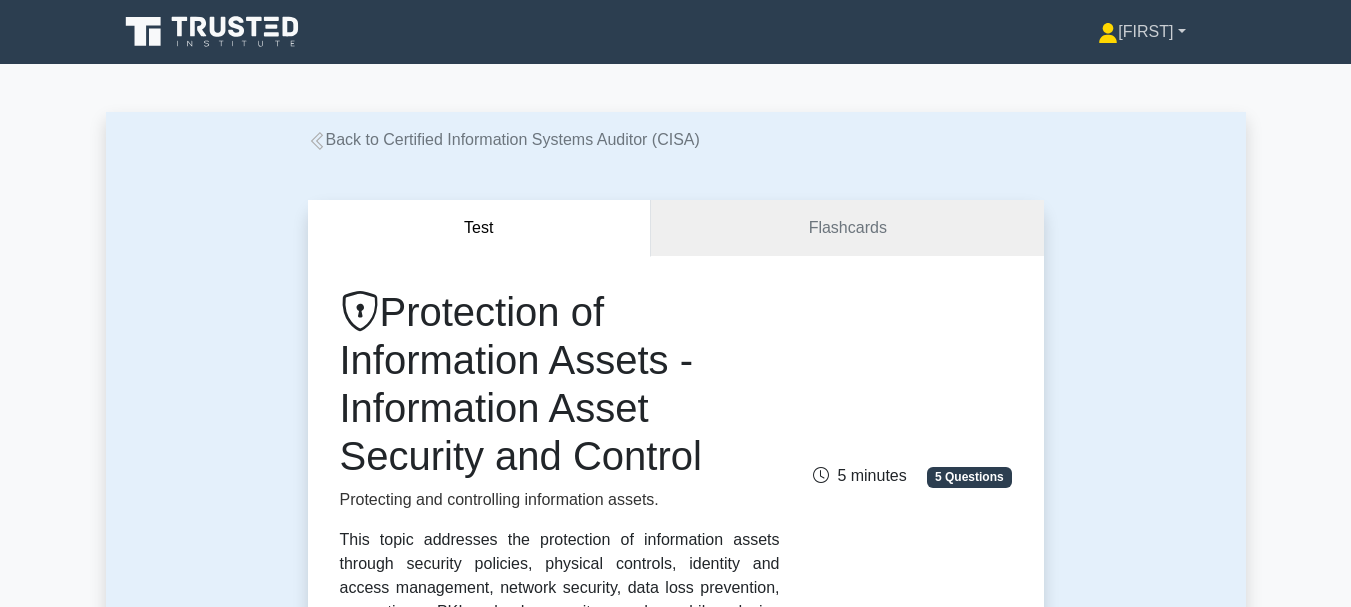 click on "[FIRST]" at bounding box center [1141, 32] 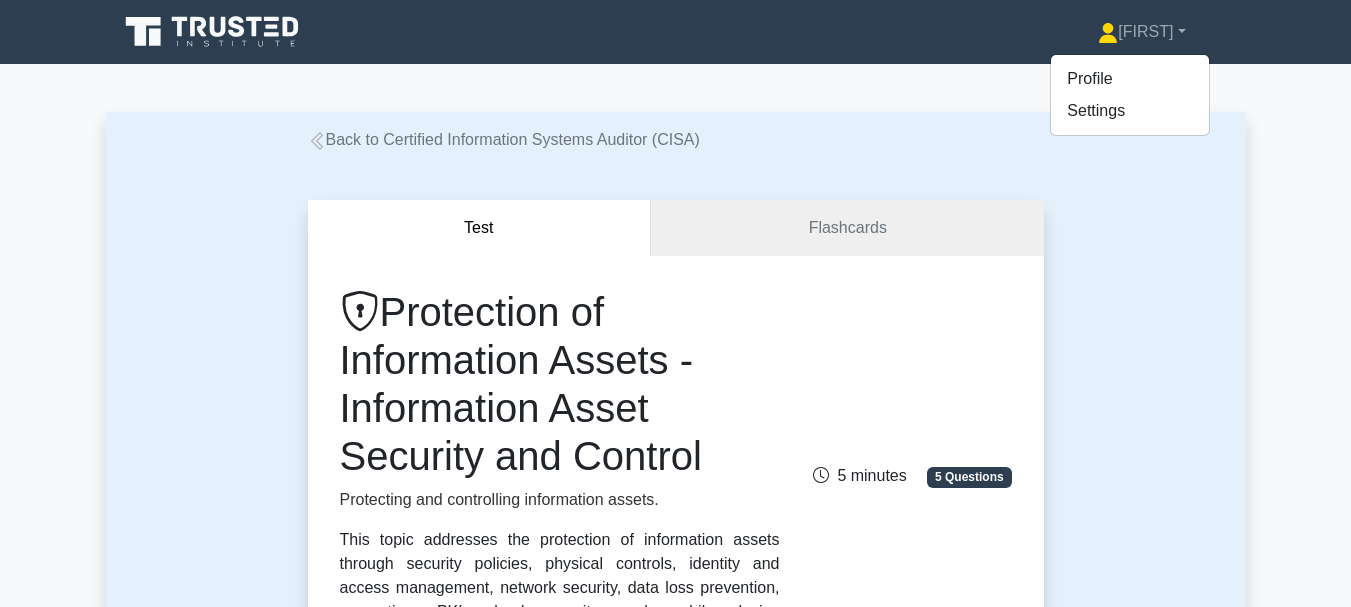 click on "Test
Flashcards
Protection of Information Assets - Information Asset Security and Control
Protecting and controlling information assets.
This topic addresses the protection of information assets through security policies, physical controls, identity and access management, network security, data loss prevention, encryption, PKI, cloud security, and mobile device management.
5 Questions ," at bounding box center (676, 1044) 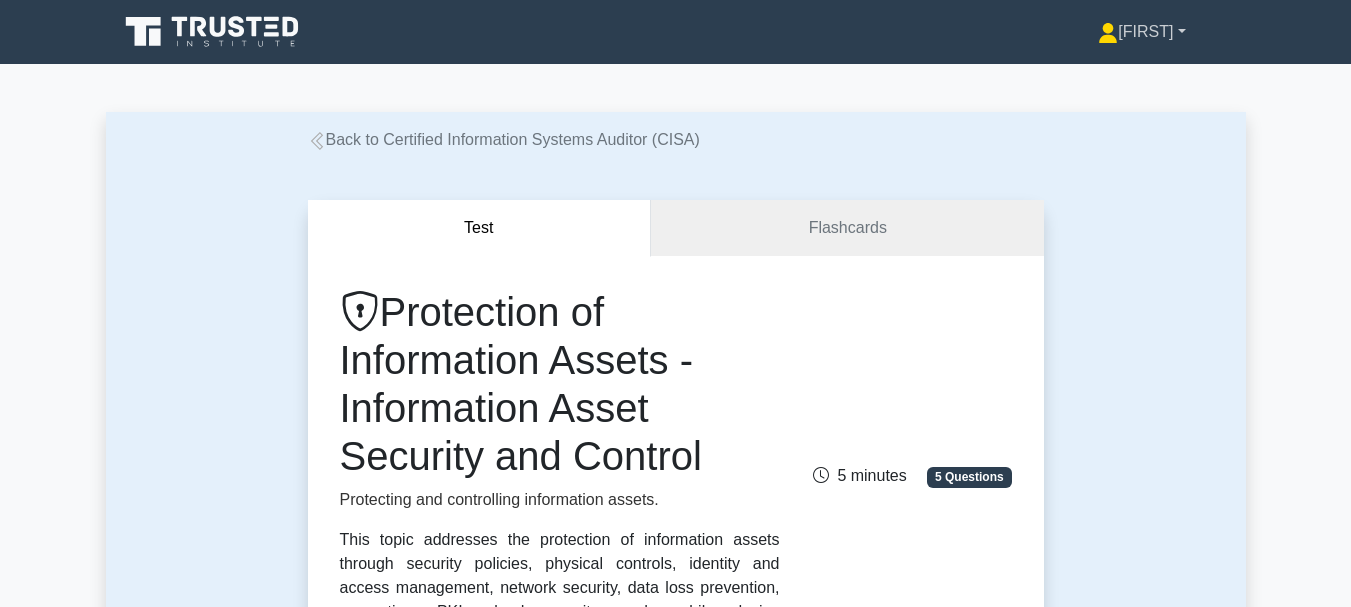 click on "[FIRST]" at bounding box center [1141, 32] 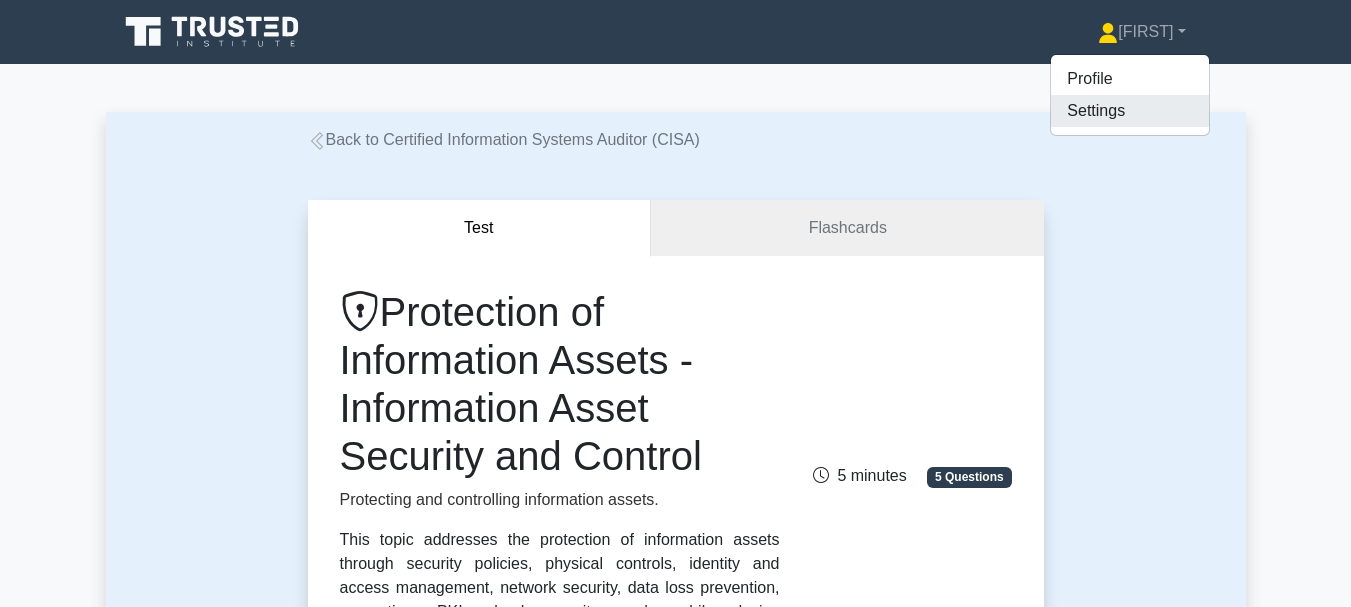 click on "Settings" at bounding box center (1130, 111) 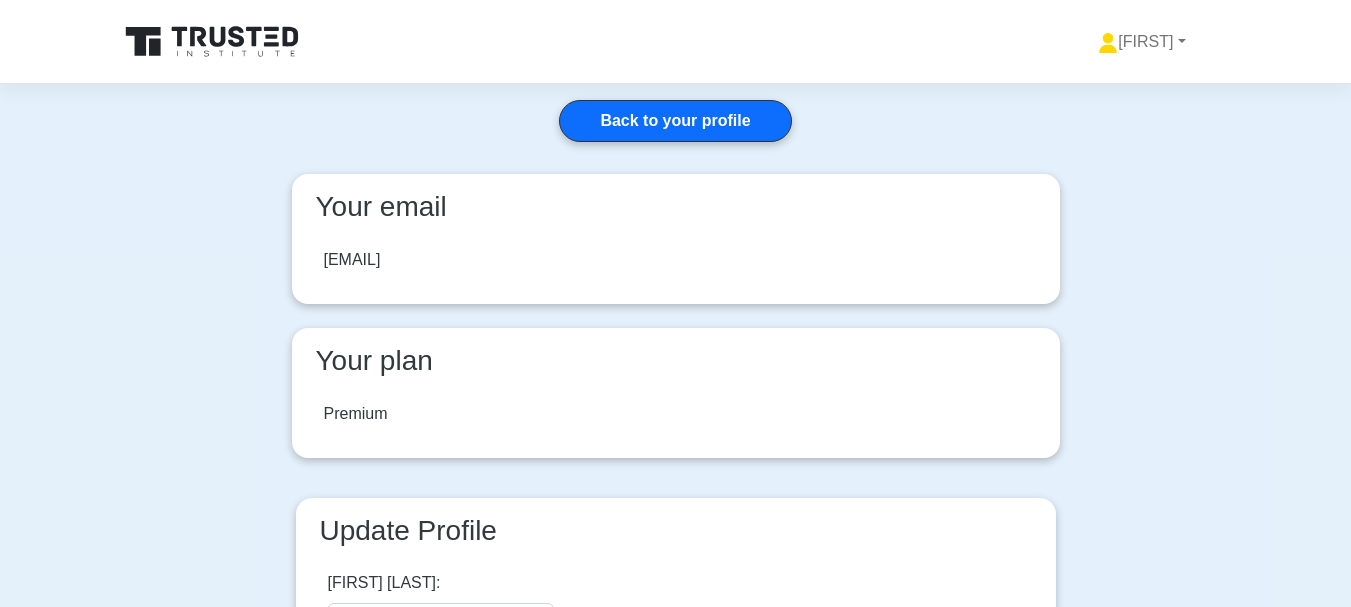 scroll, scrollTop: 0, scrollLeft: 0, axis: both 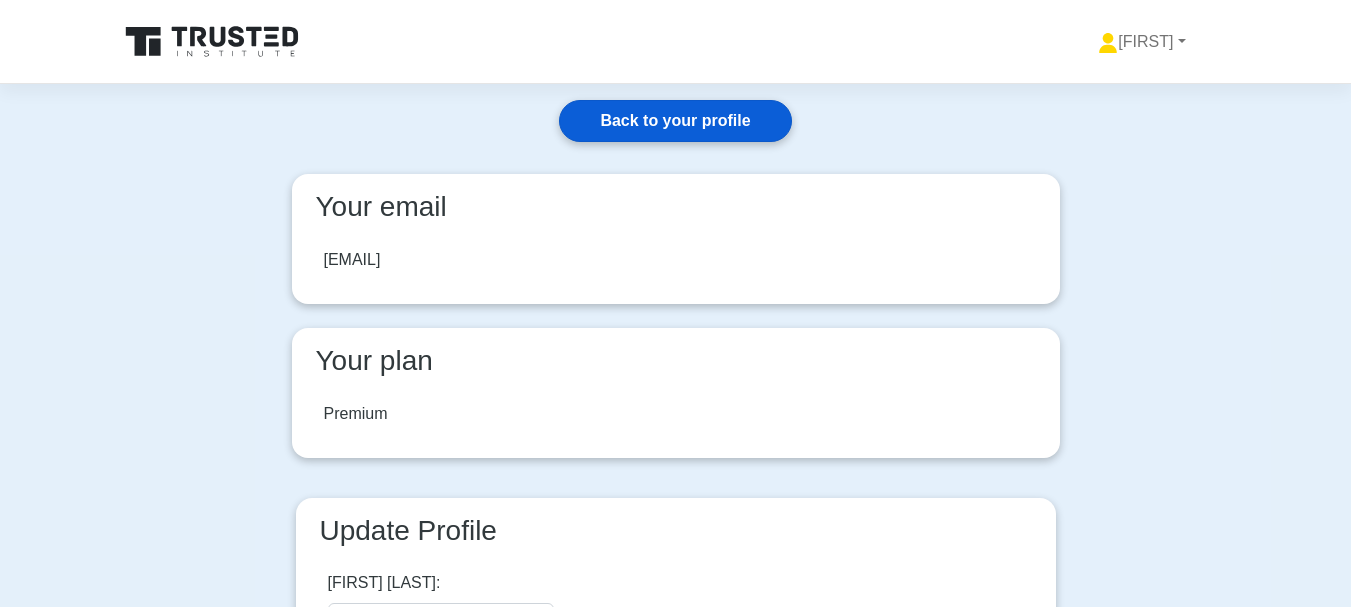 click on "Back to your profile" at bounding box center (675, 121) 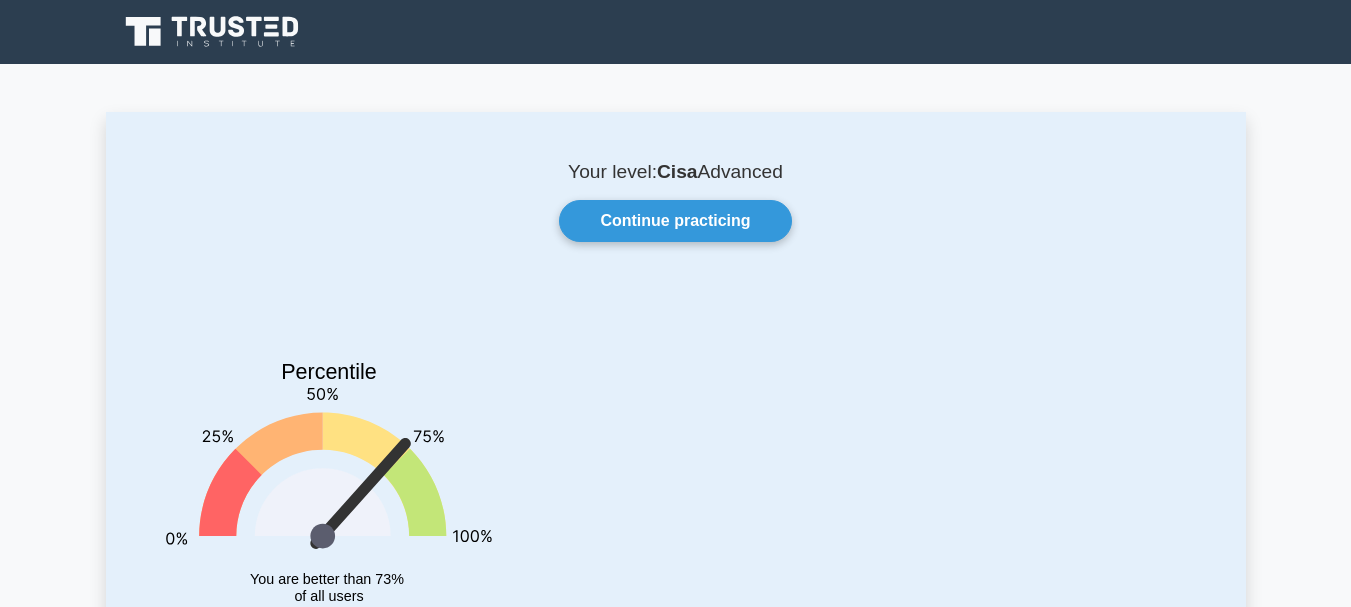 scroll, scrollTop: 0, scrollLeft: 0, axis: both 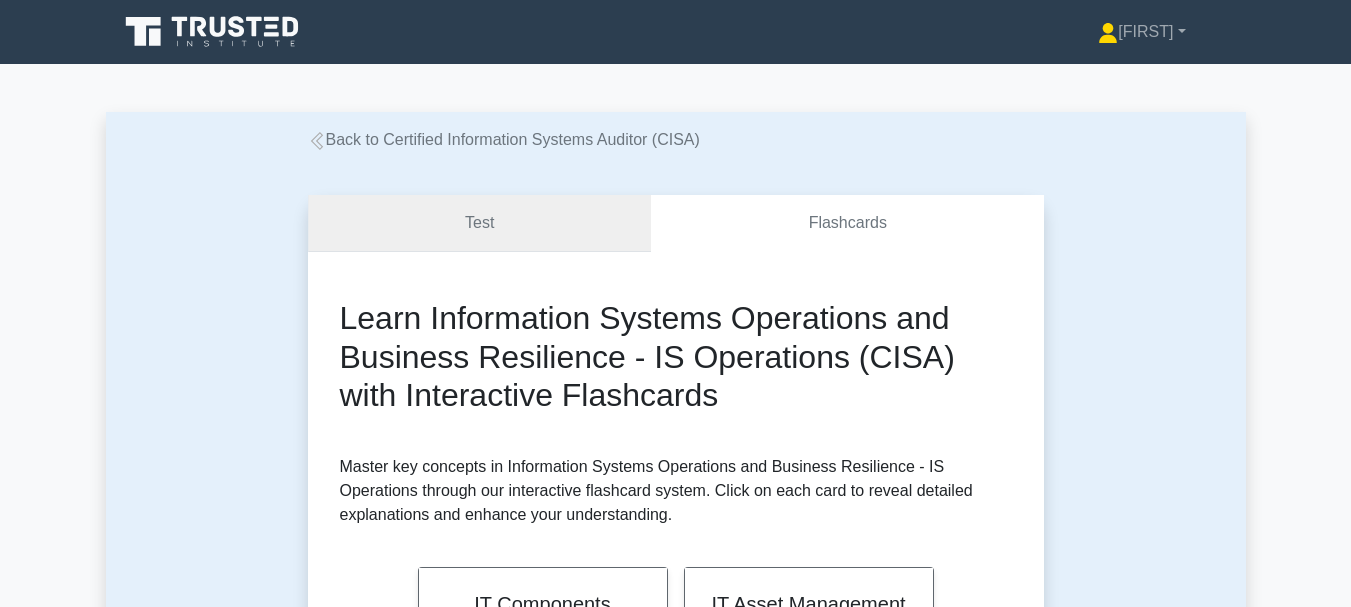 click on "Test" at bounding box center [480, 223] 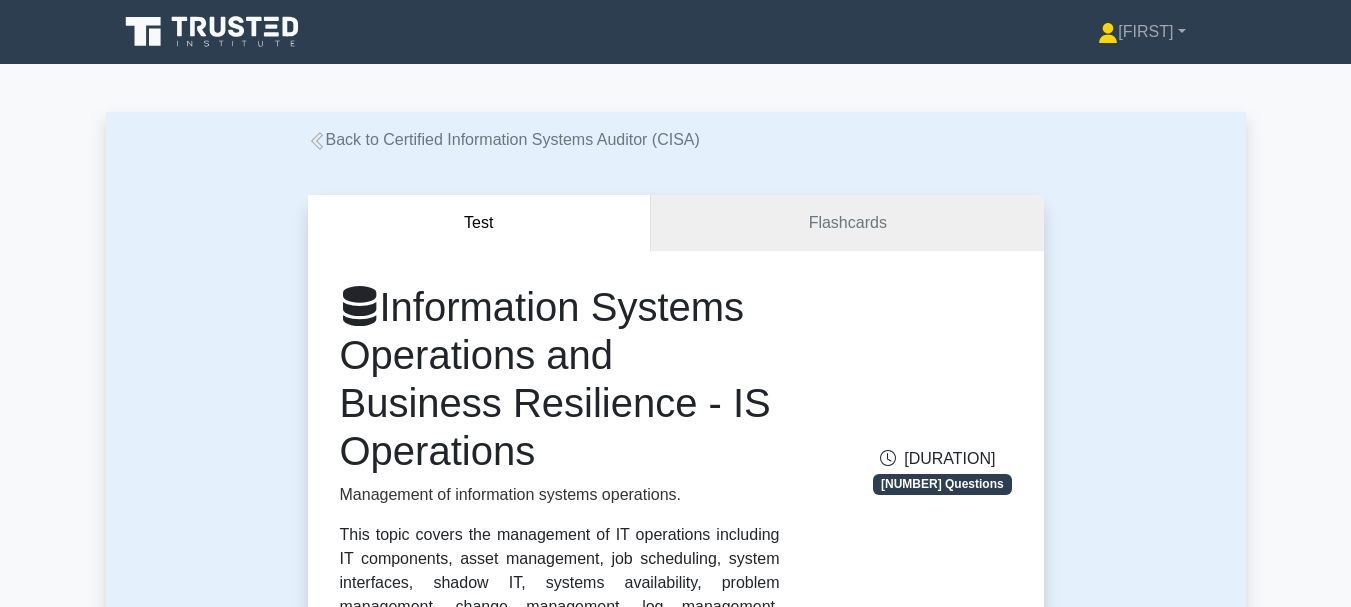 scroll, scrollTop: 0, scrollLeft: 0, axis: both 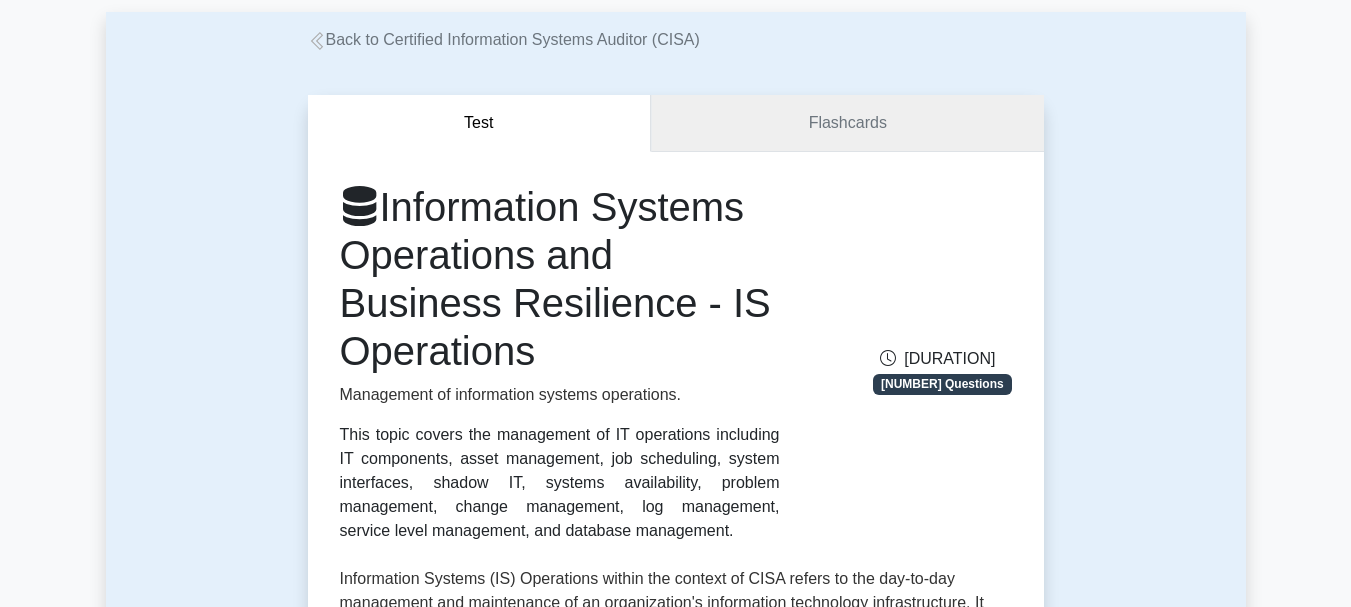 click on "Flashcards" at bounding box center (847, 123) 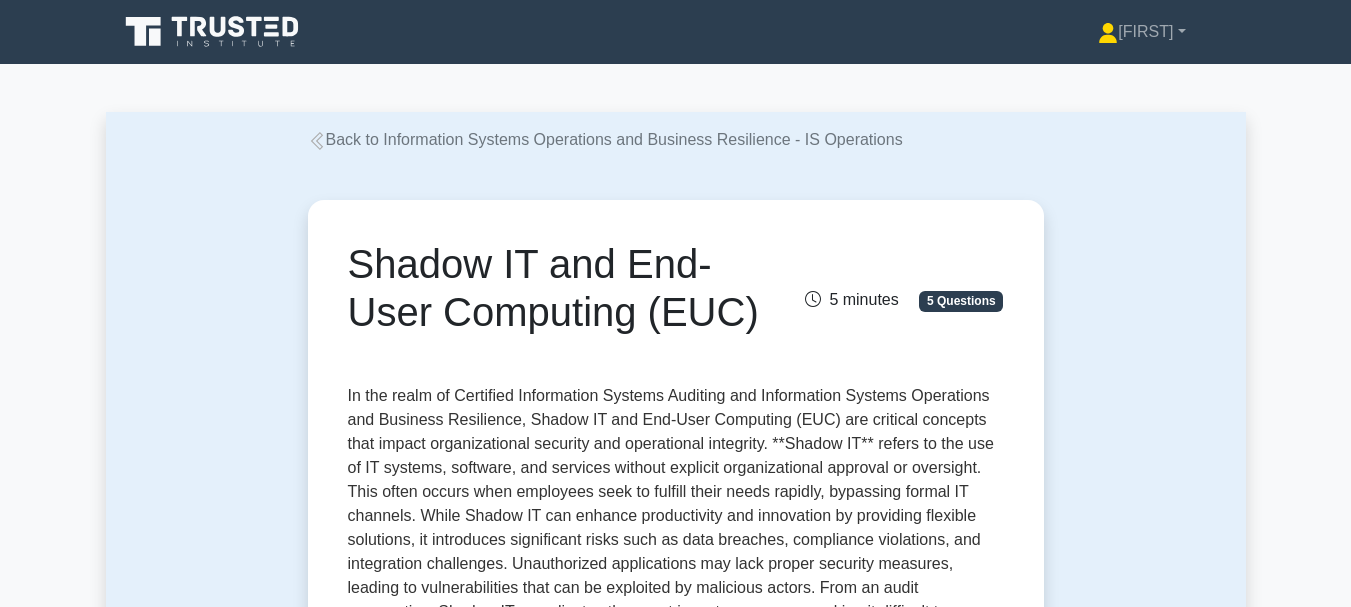 scroll, scrollTop: 0, scrollLeft: 0, axis: both 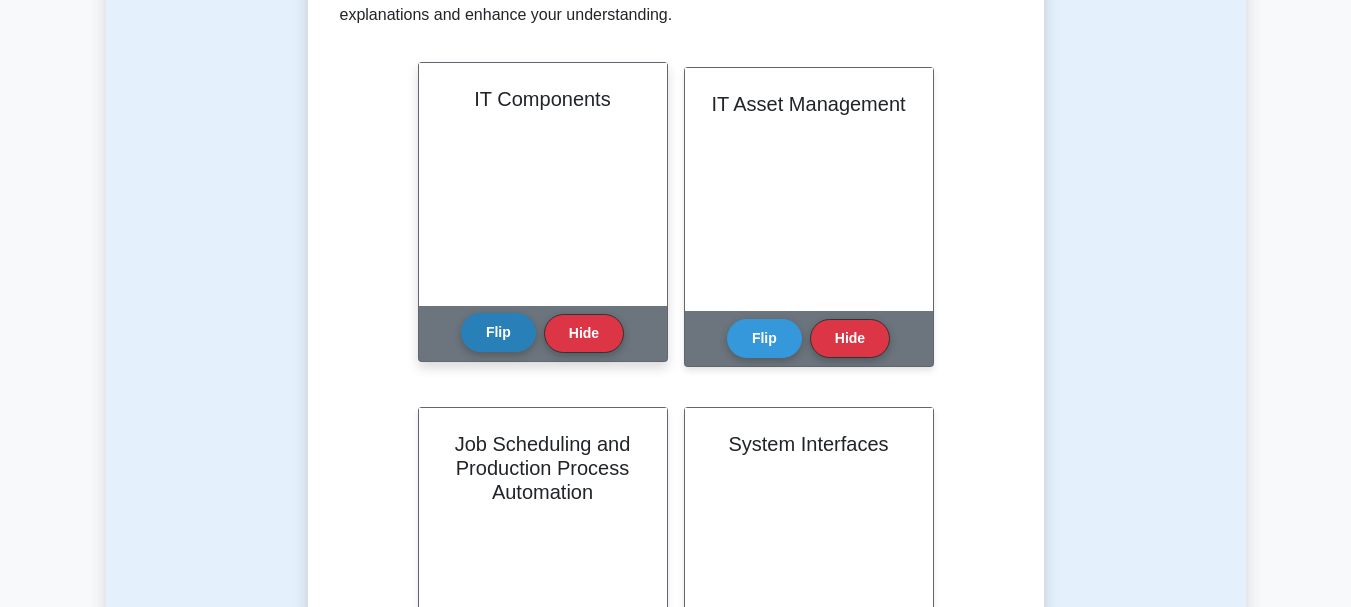 click on "Flip" at bounding box center (498, 332) 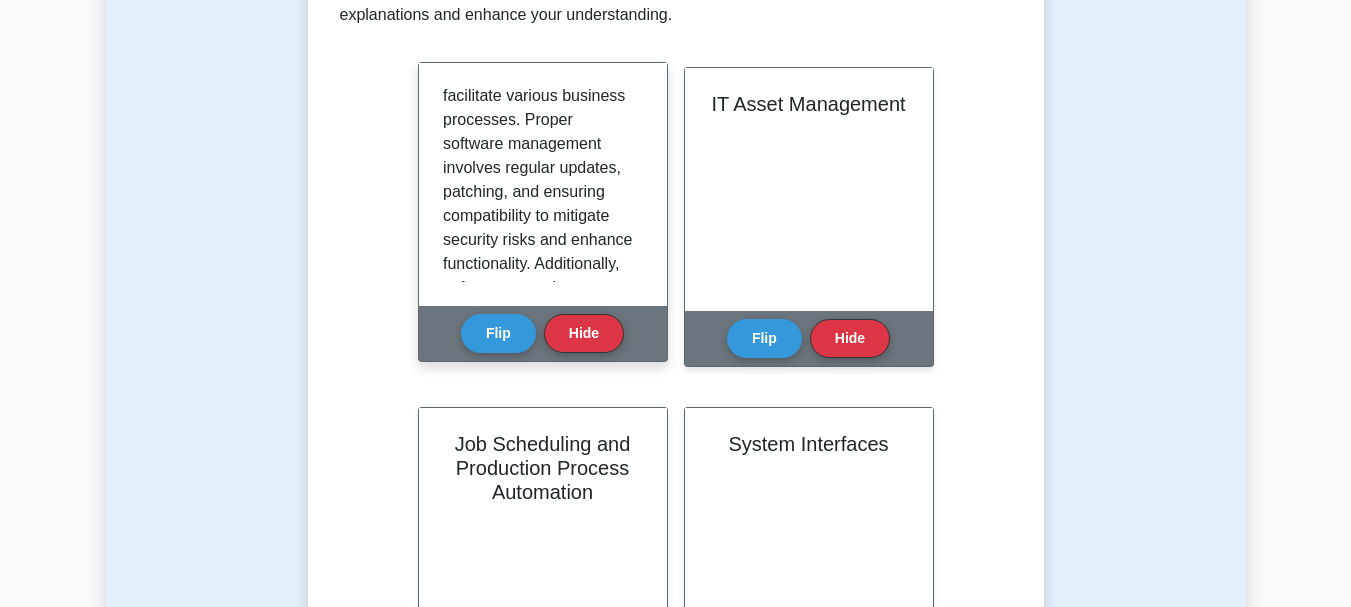 scroll, scrollTop: 900, scrollLeft: 0, axis: vertical 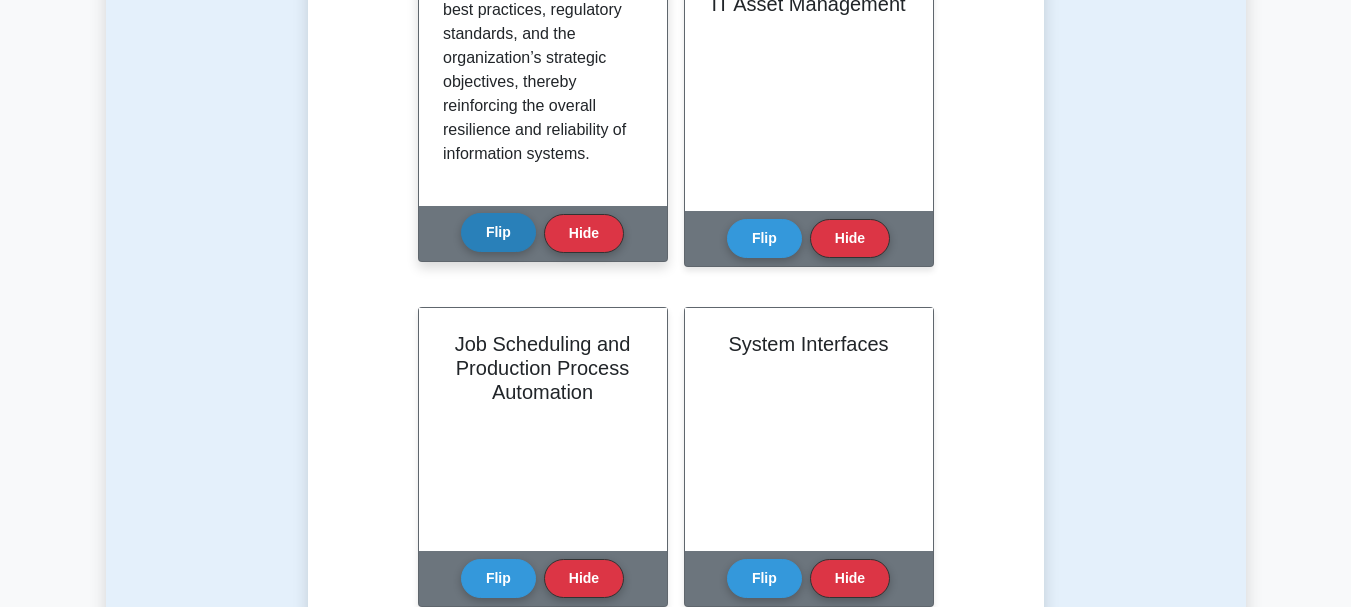 click on "Flip" at bounding box center (498, 232) 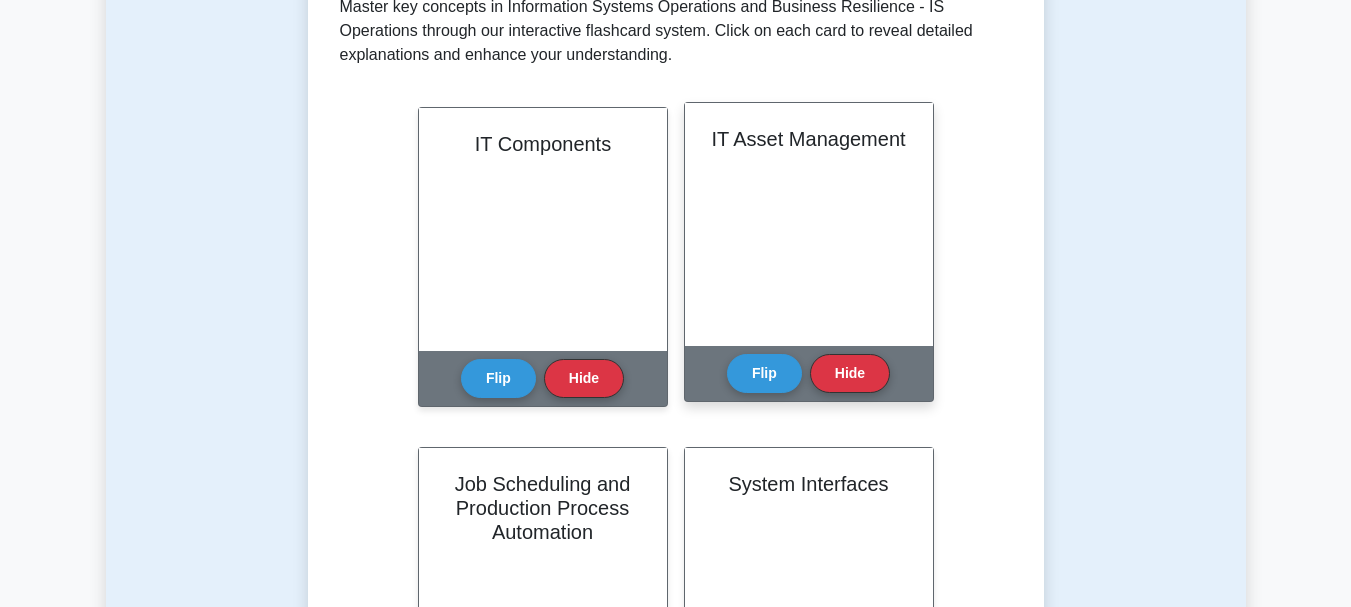 scroll, scrollTop: 400, scrollLeft: 0, axis: vertical 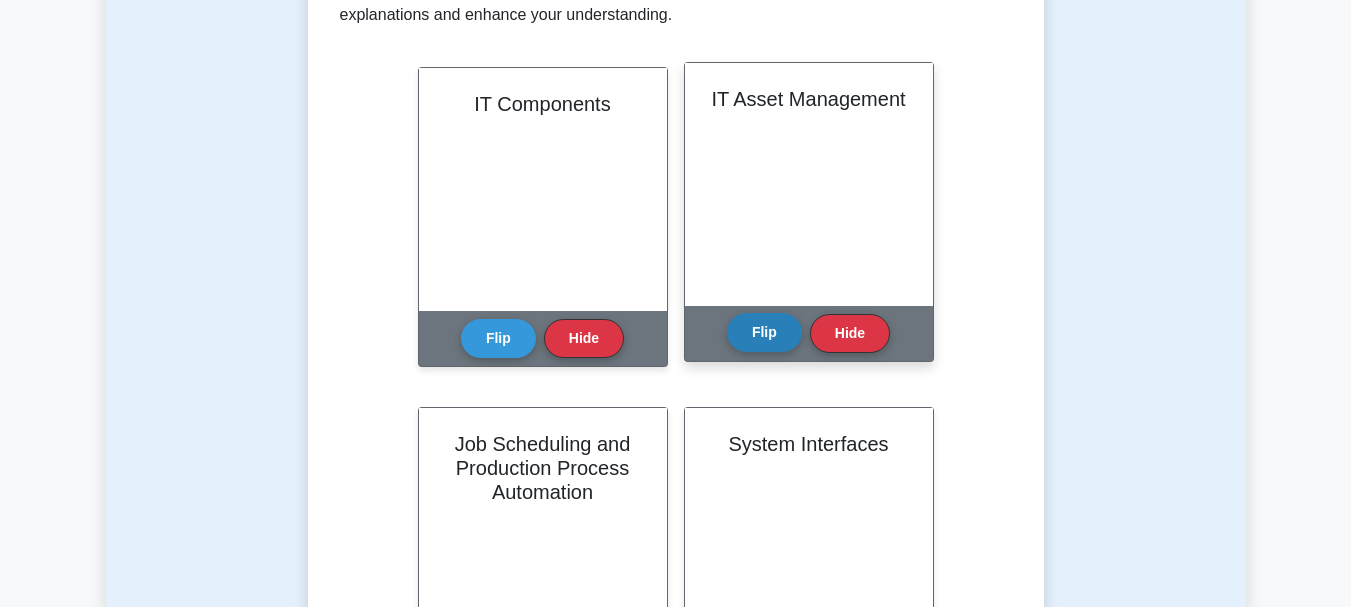 click on "Flip" at bounding box center (764, 332) 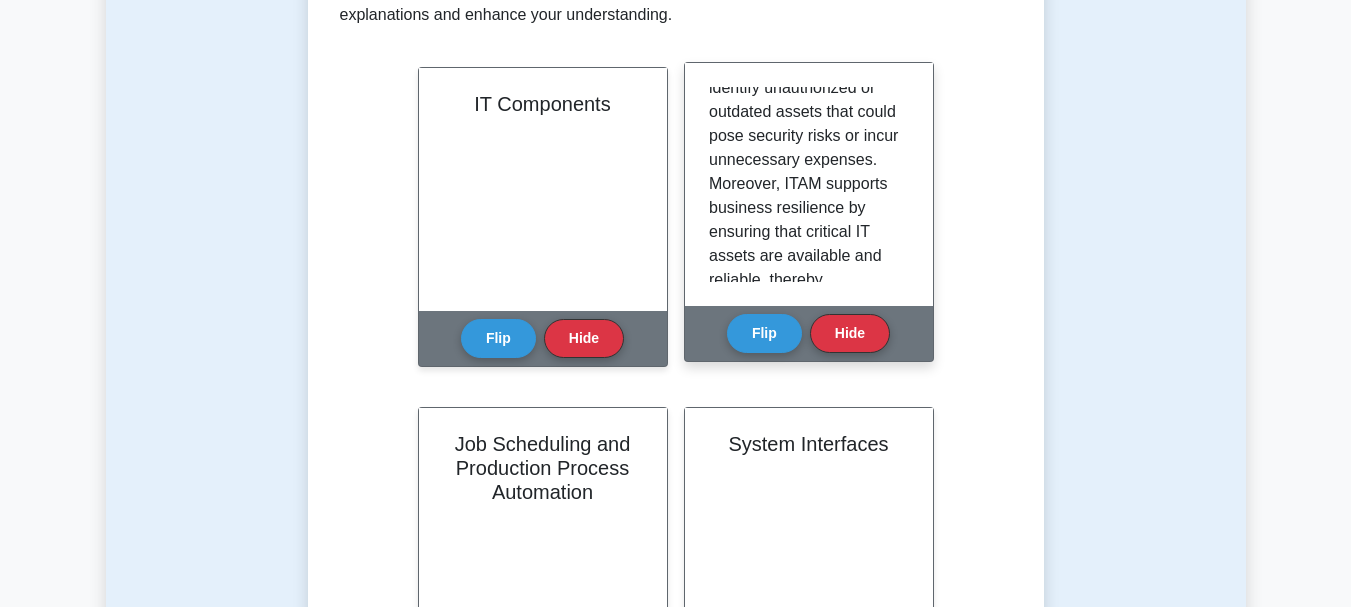 scroll, scrollTop: 900, scrollLeft: 0, axis: vertical 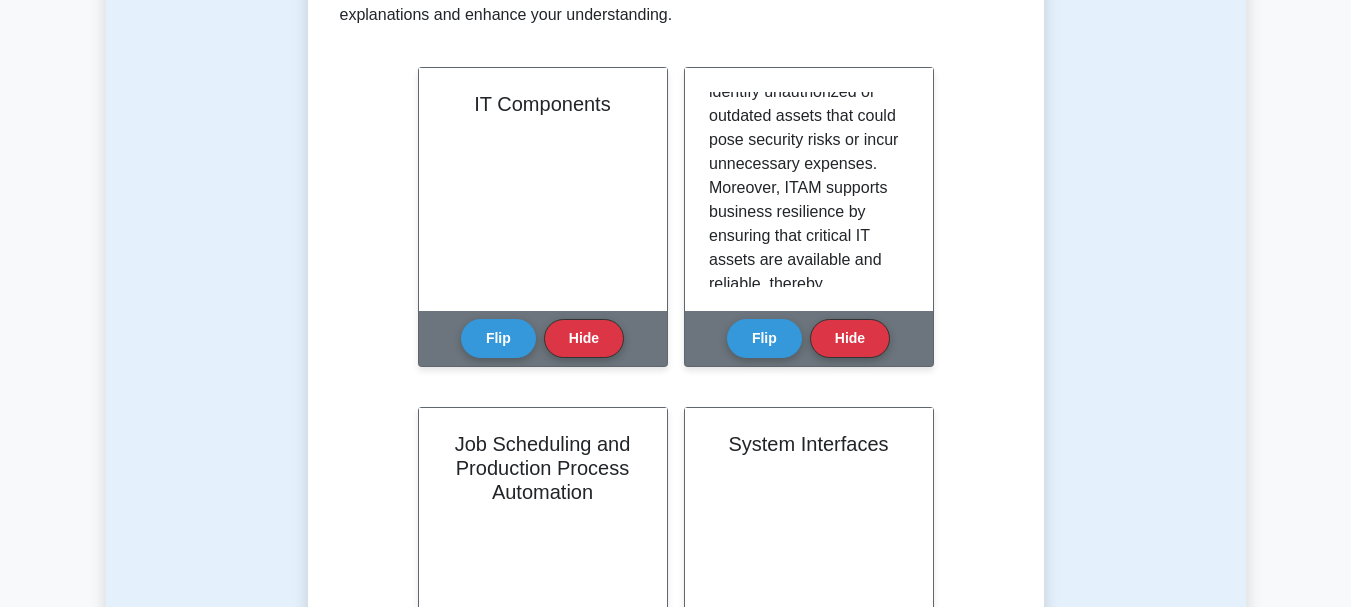 click on "Learn Information Systems Operations and Business Resilience - IS Operations (CISA) with Interactive Flashcards
Master key concepts in Information Systems Operations and Business Resilience - IS Operations through our interactive flashcard system. Click on each card to reveal detailed explanations and enhance your understanding.
IT Components" at bounding box center [676, 944] 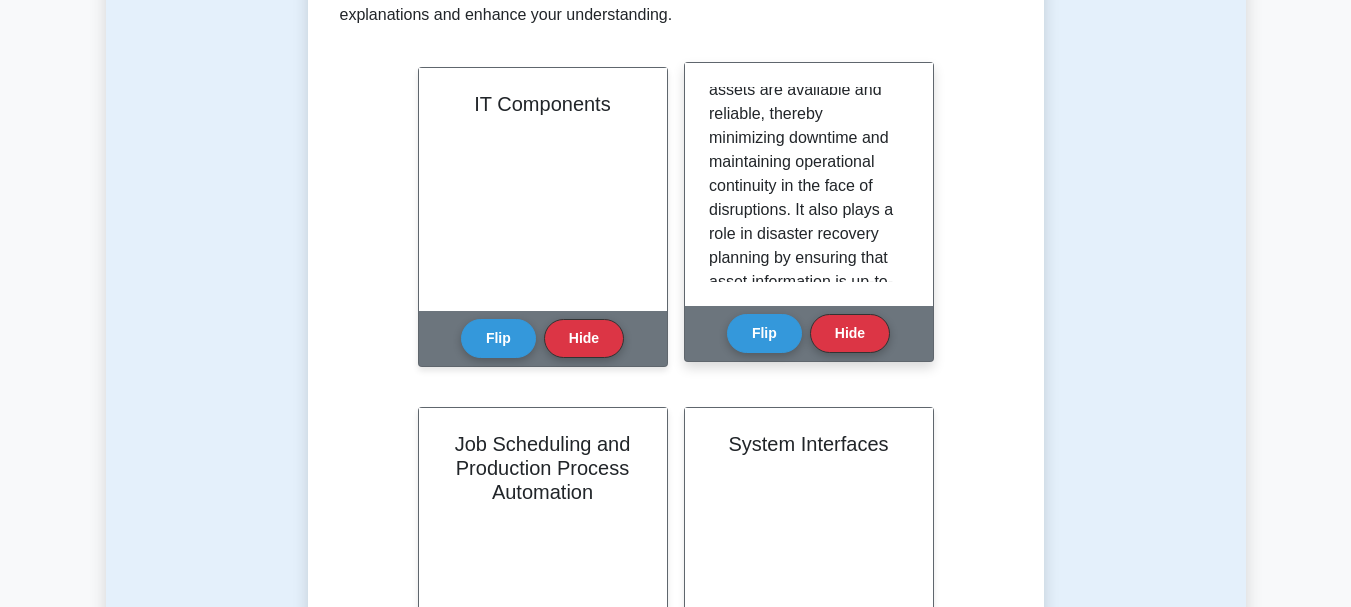 scroll, scrollTop: 1100, scrollLeft: 0, axis: vertical 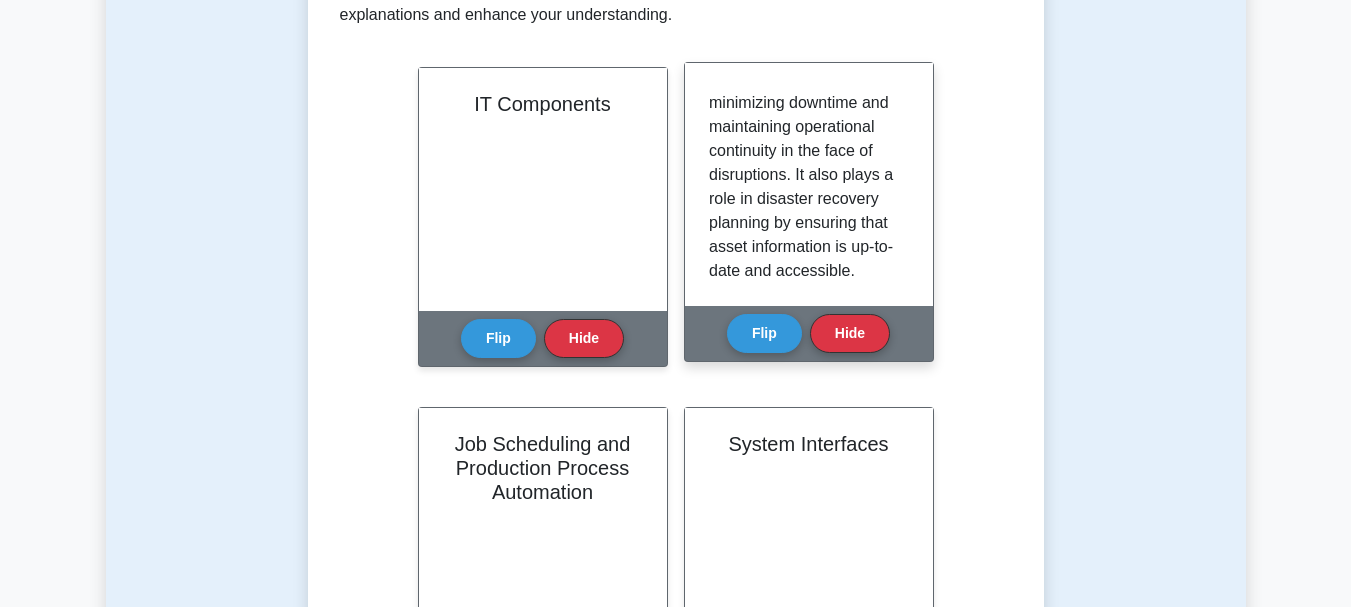 click at bounding box center [805, 139] 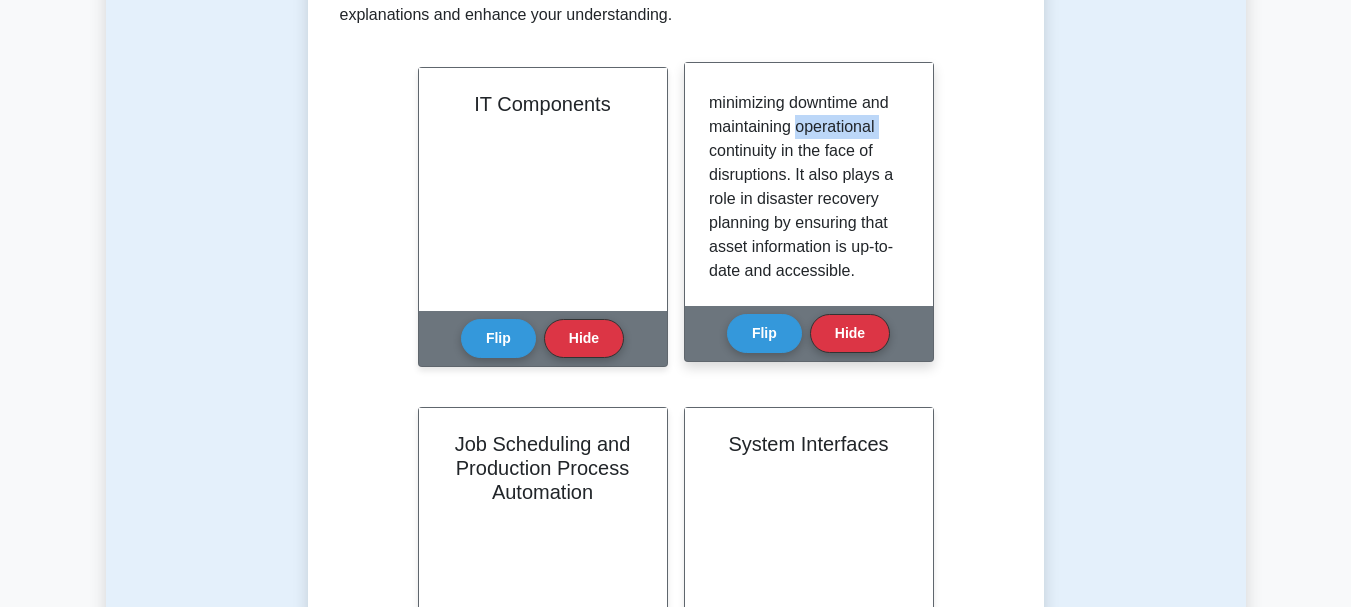 click at bounding box center (805, 139) 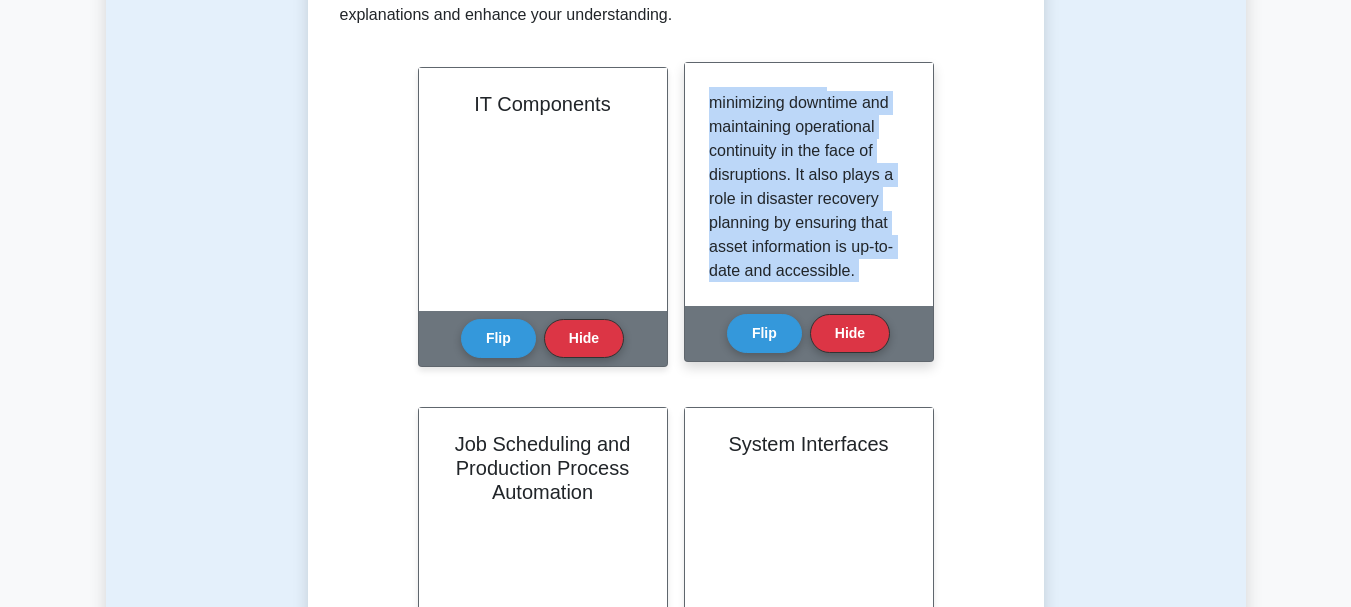 click at bounding box center [805, 139] 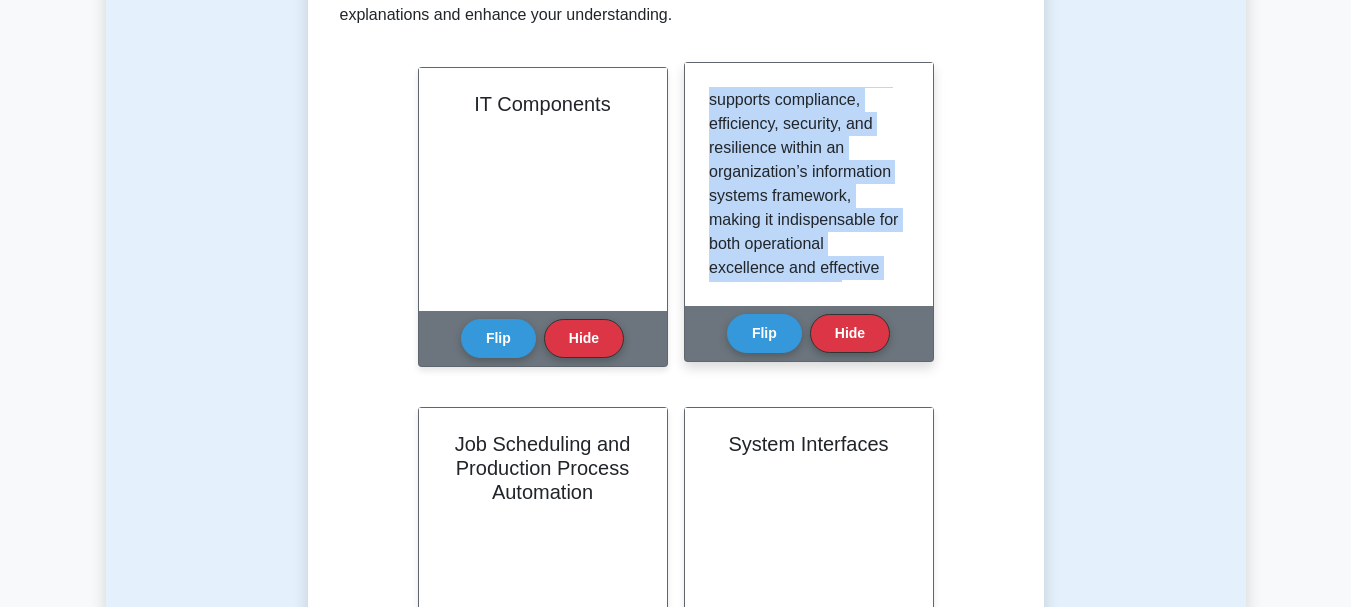 scroll, scrollTop: 2197, scrollLeft: 0, axis: vertical 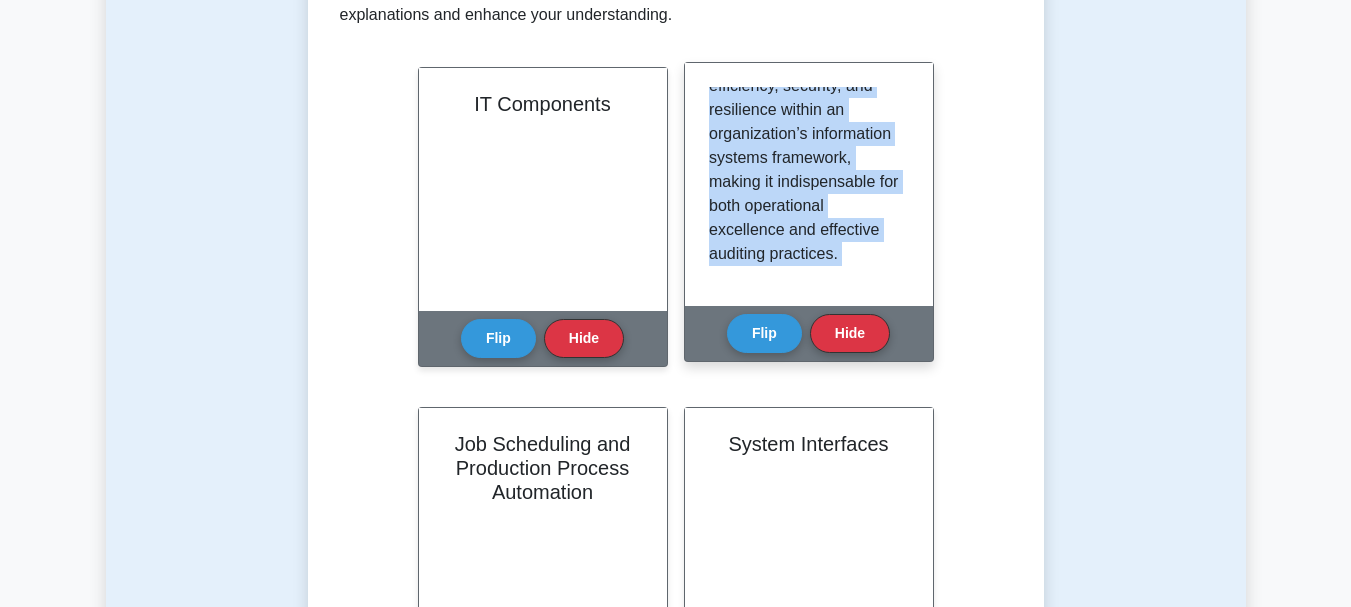 click at bounding box center [809, 184] 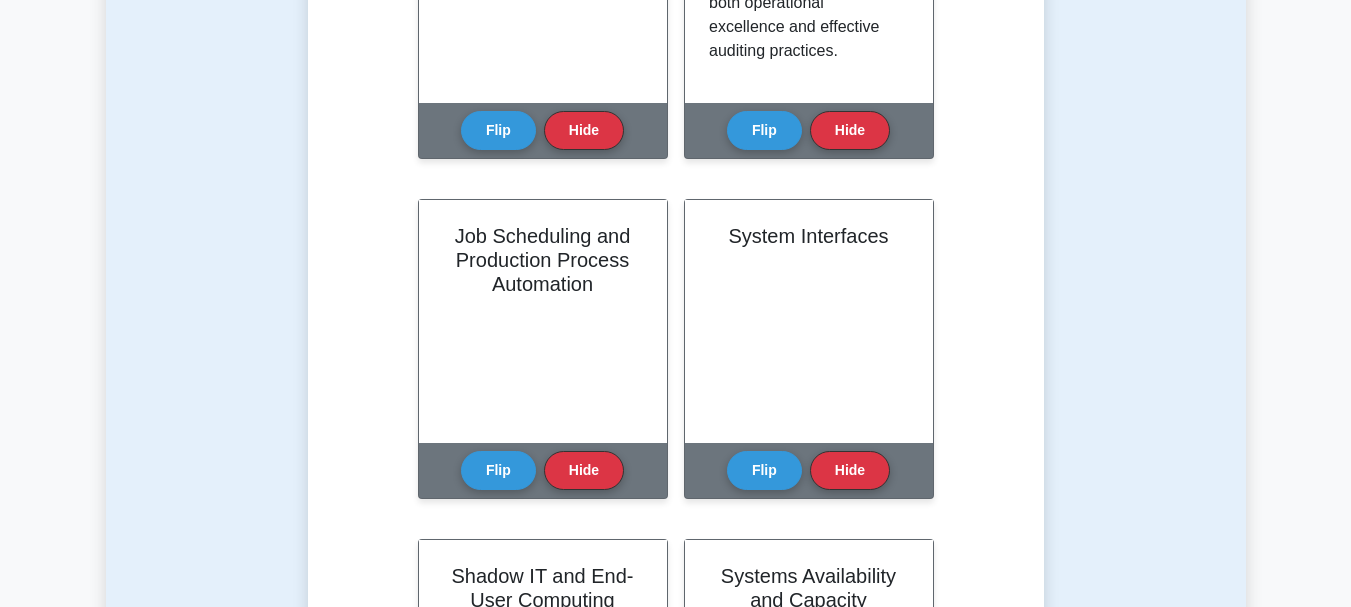 scroll, scrollTop: 800, scrollLeft: 0, axis: vertical 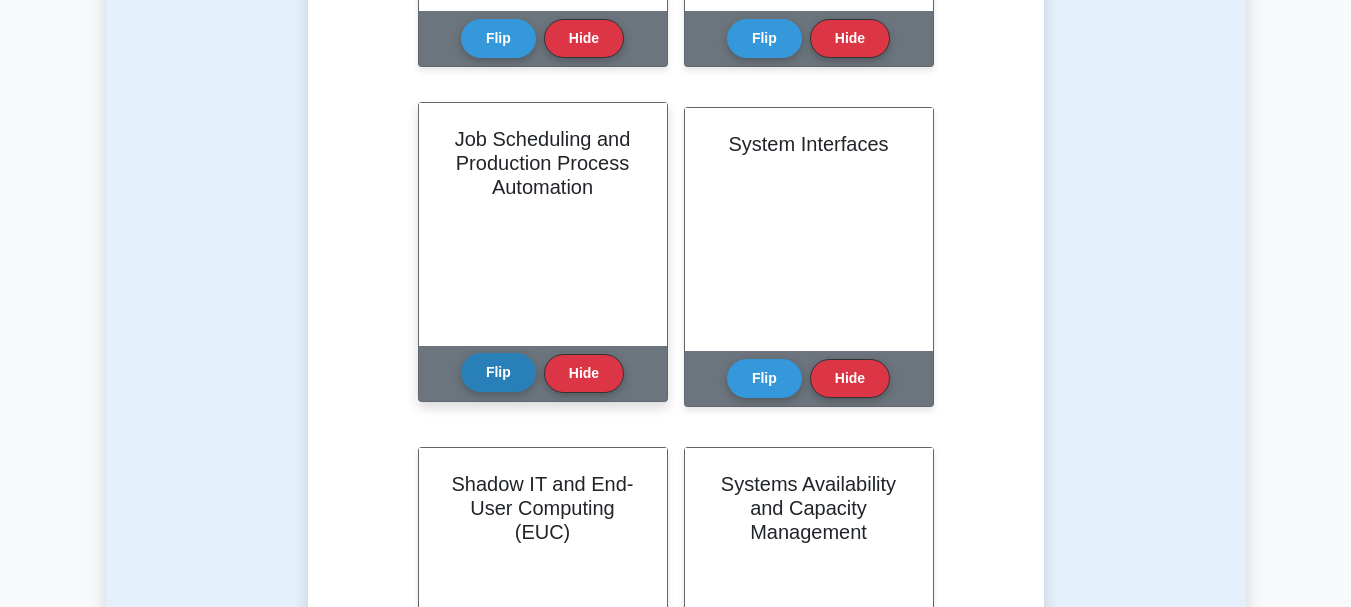 click on "Flip" at bounding box center (498, 372) 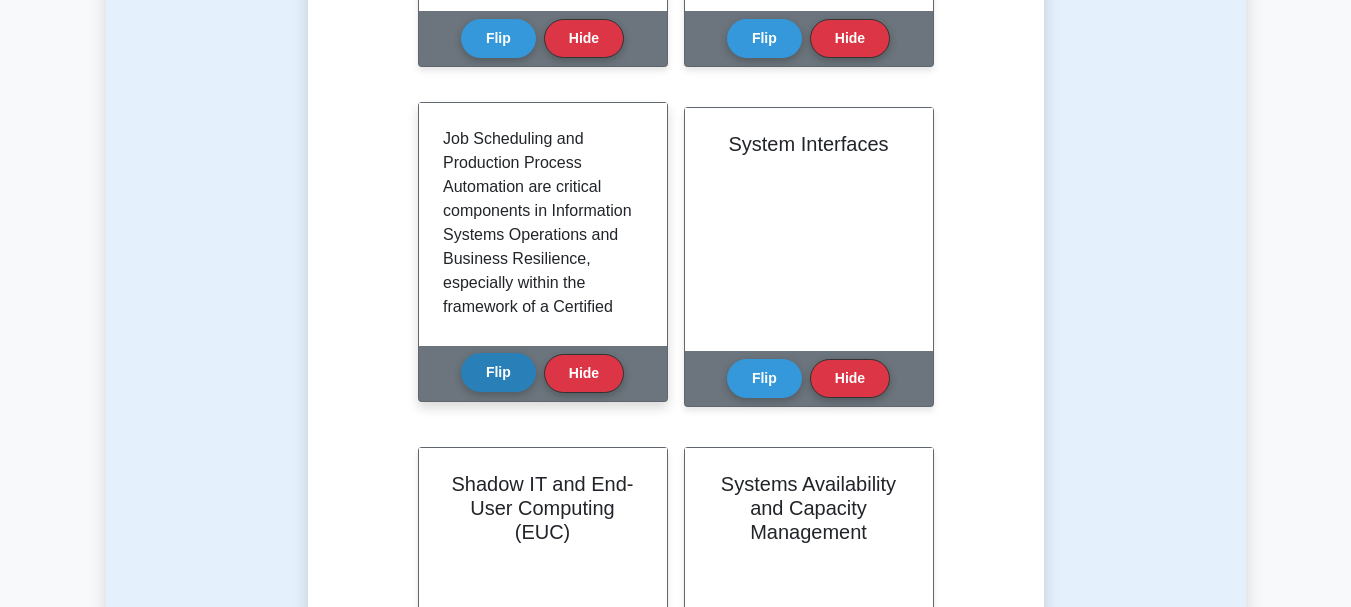 click on "Flip" at bounding box center (498, 372) 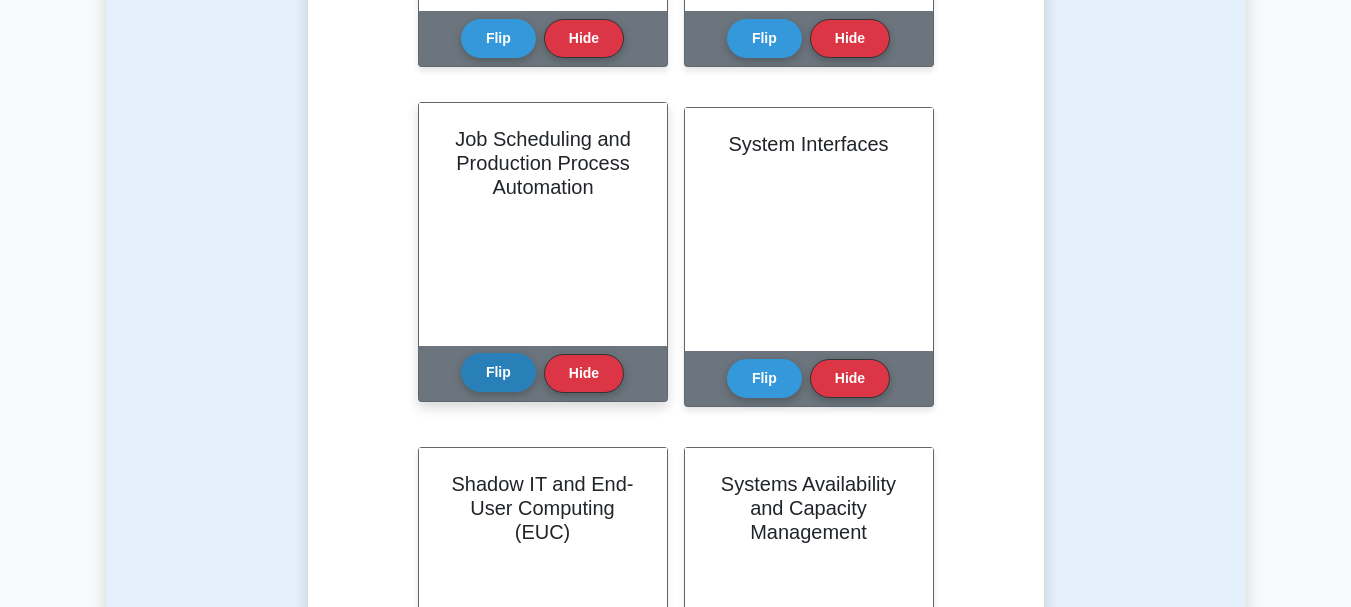 click on "Flip" at bounding box center [498, 372] 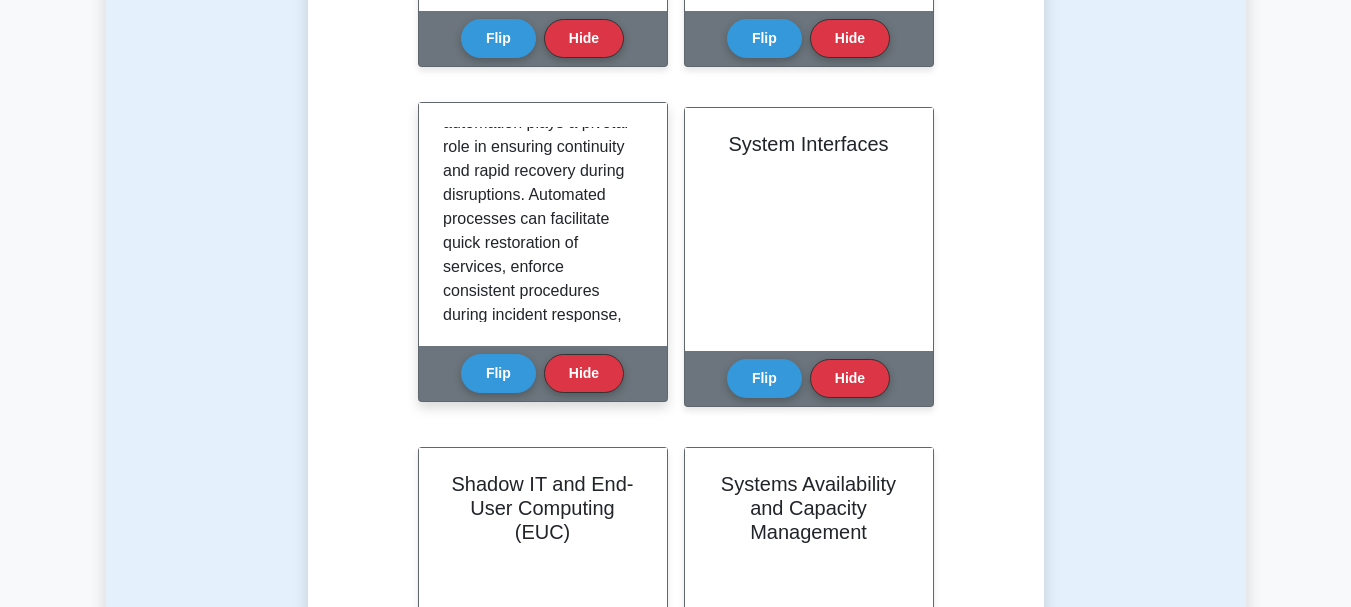 scroll, scrollTop: 1500, scrollLeft: 0, axis: vertical 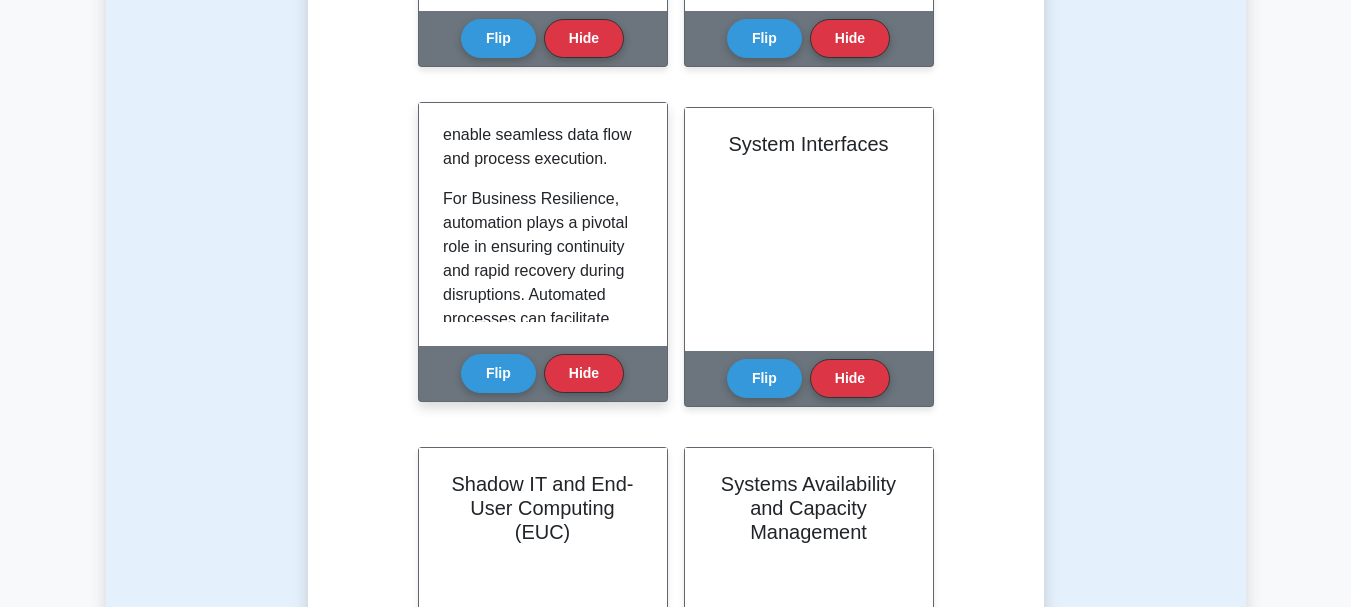 click on "For Business Resilience, automation plays a pivotal role in ensuring continuity and rapid recovery during disruptions. Automated processes can facilitate quick restoration of services, enforce consistent procedures during incident response, and maintain critical operations without significant downtime. Auditors evaluate the effectiveness of automation controls, ensuring that automated processes are secure, reliable, and aligned with organizational policies." at bounding box center (539, 427) 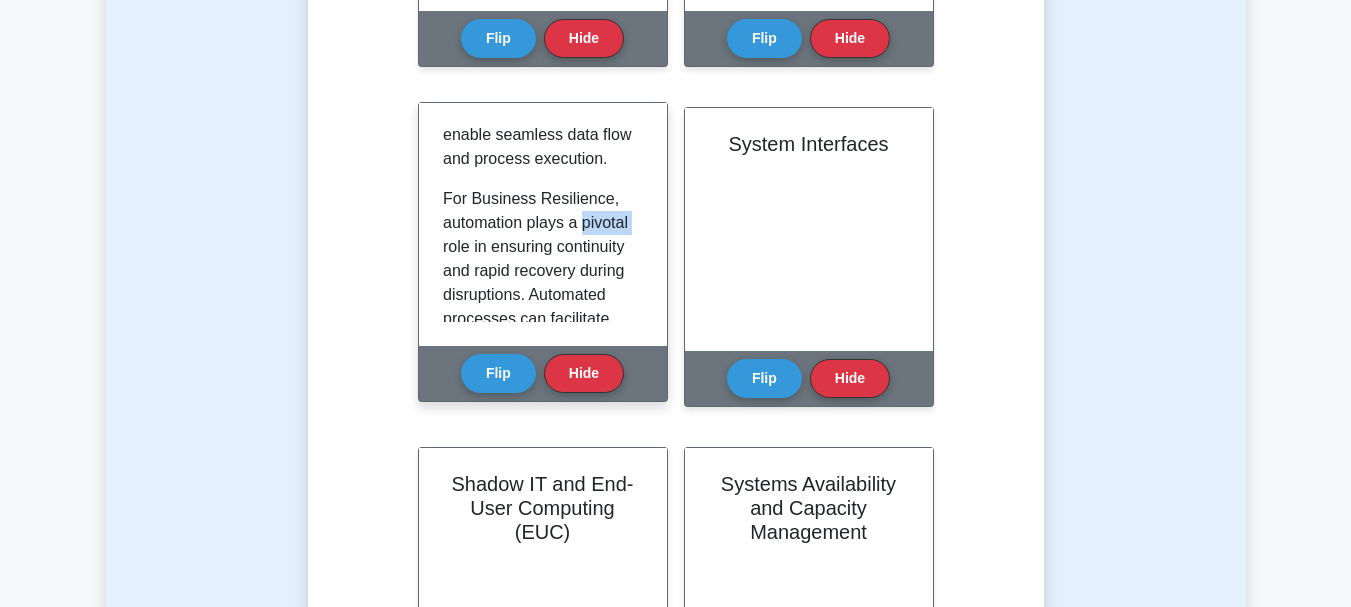 click on "For Business Resilience, automation plays a pivotal role in ensuring continuity and rapid recovery during disruptions. Automated processes can facilitate quick restoration of services, enforce consistent procedures during incident response, and maintain critical operations without significant downtime. Auditors evaluate the effectiveness of automation controls, ensuring that automated processes are secure, reliable, and aligned with organizational policies." at bounding box center (539, 427) 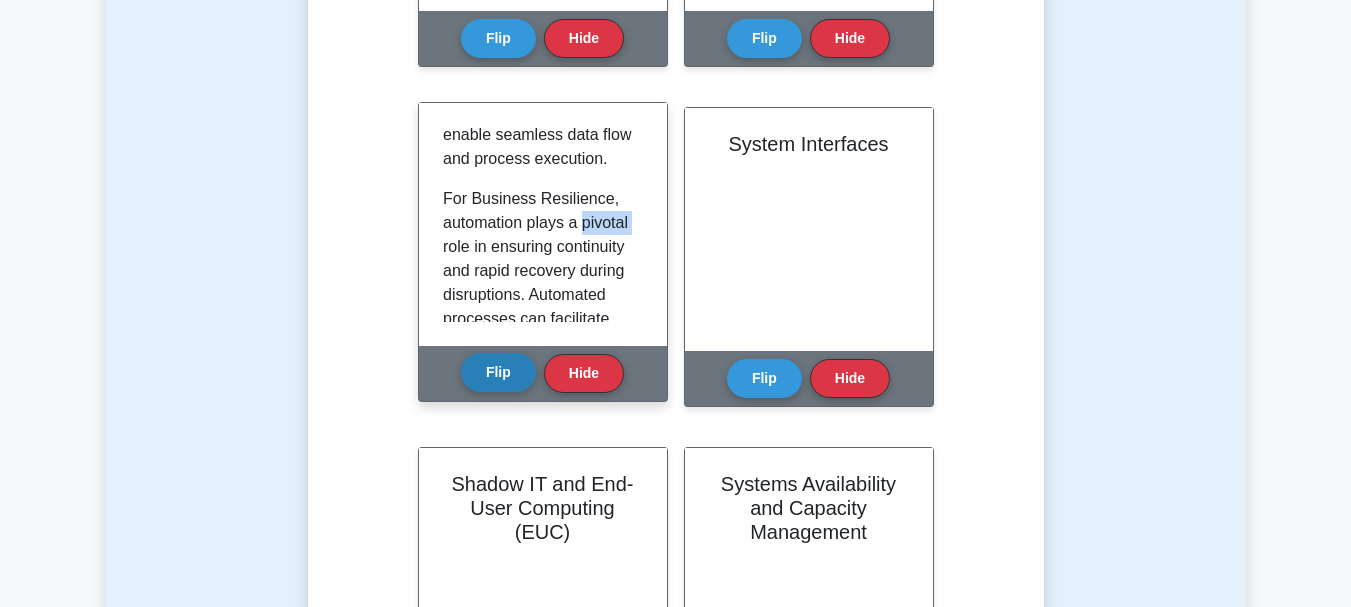 click on "Flip" at bounding box center (498, 372) 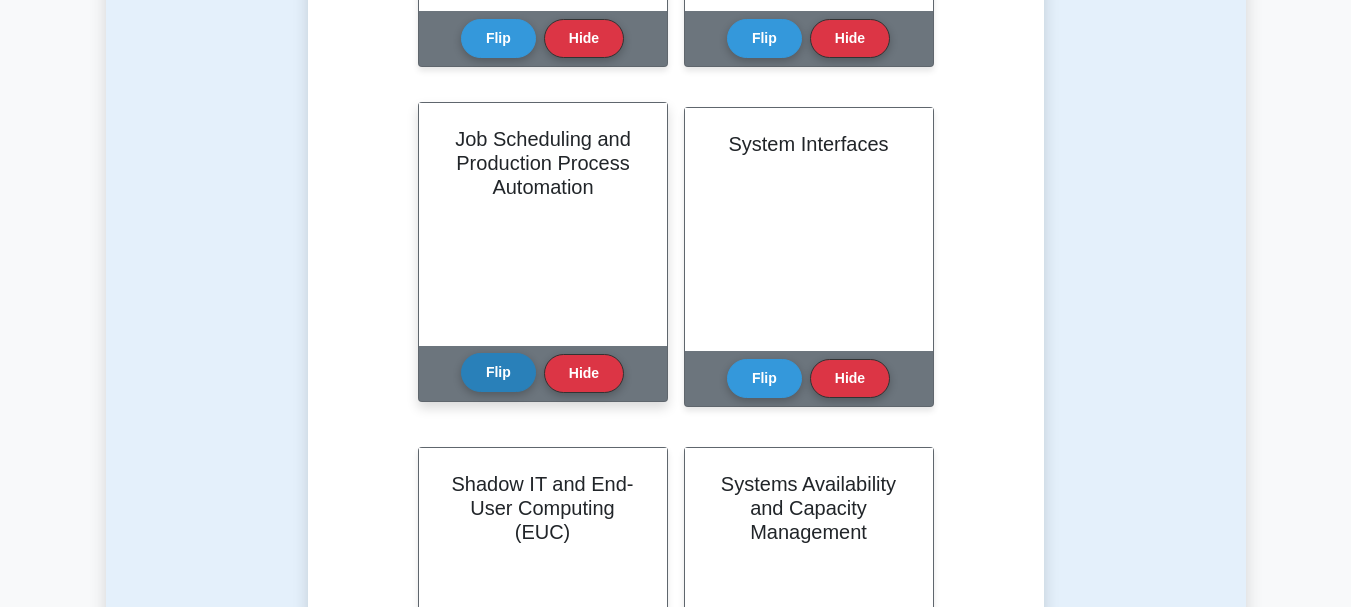 click on "Flip" at bounding box center [498, 372] 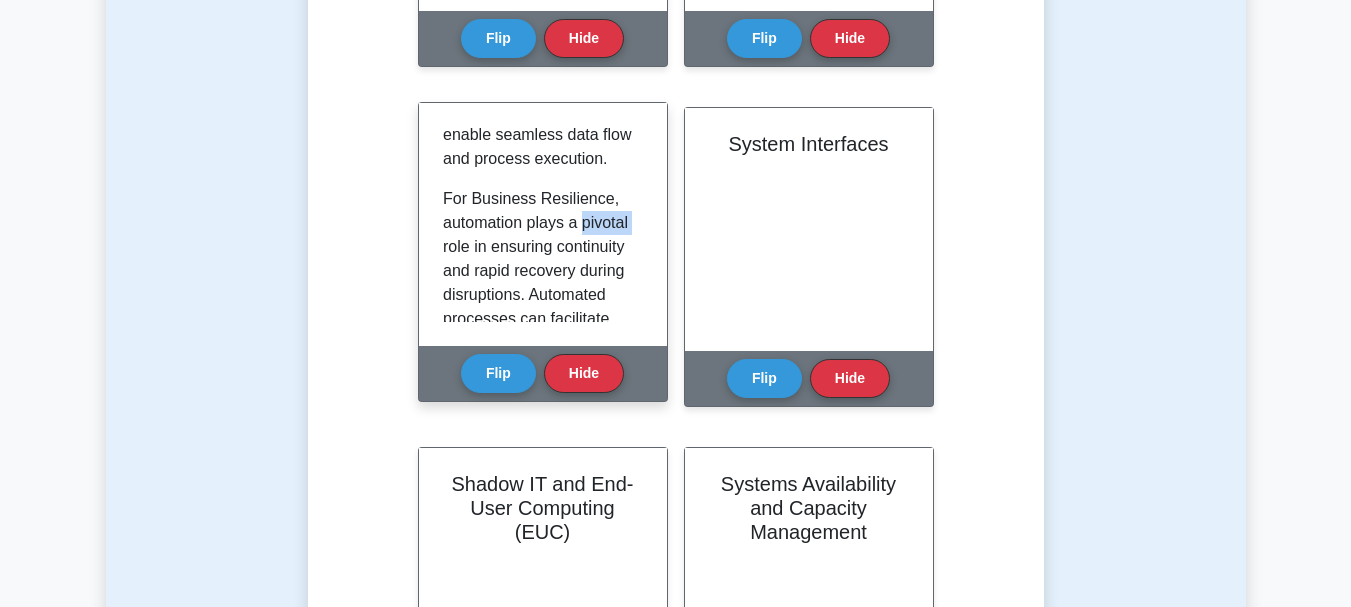 scroll, scrollTop: 1600, scrollLeft: 0, axis: vertical 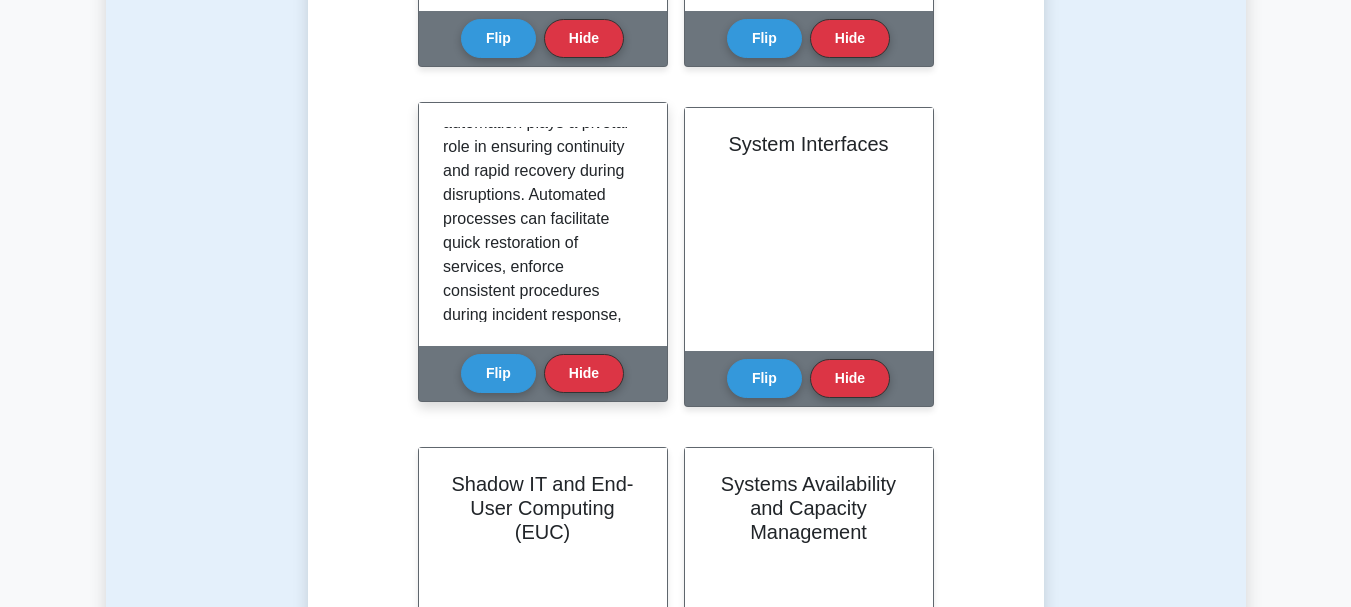 click on "For Business Resilience, automation plays a pivotal role in ensuring continuity and rapid recovery during disruptions. Automated processes can facilitate quick restoration of services, enforce consistent procedures during incident response, and maintain critical operations without significant downtime. Auditors evaluate the effectiveness of automation controls, ensuring that automated processes are secure, reliable, and aligned with organizational policies." at bounding box center [539, 327] 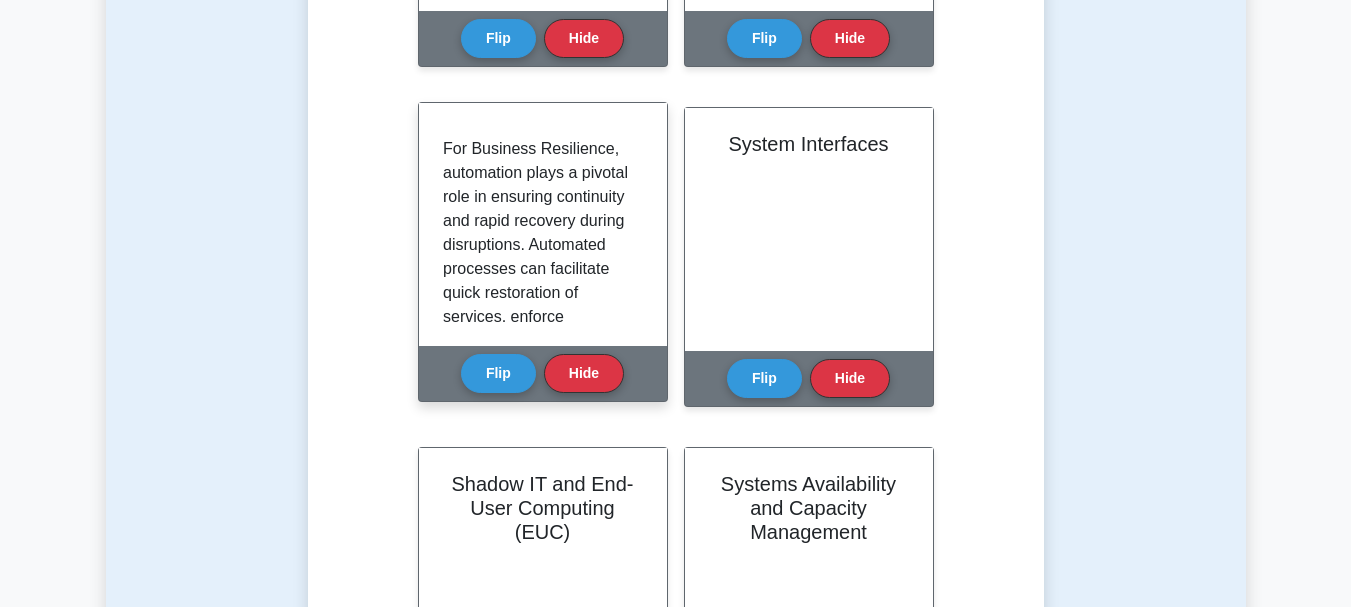 scroll, scrollTop: 1576, scrollLeft: 0, axis: vertical 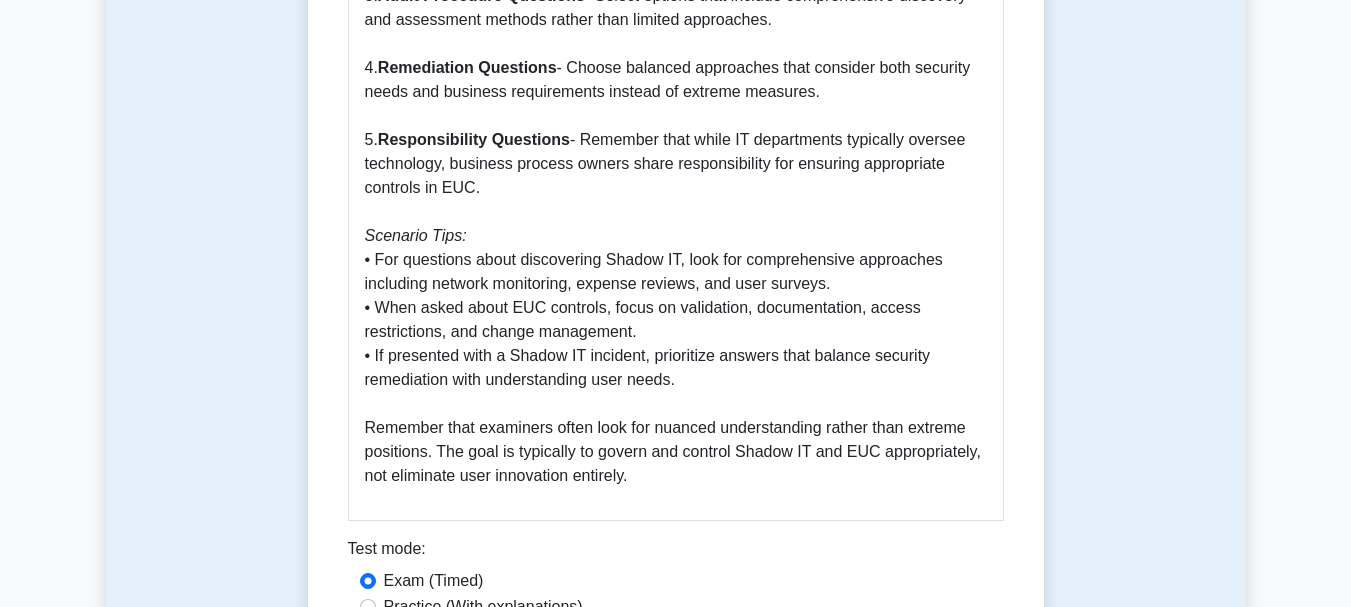 click on "Introduction to Shadow IT and End-User Computing (EUC) Shadow IT and End-User Computing (EUC) represent significant challenges in modern information security management. Understanding these concepts is crucial for CISA exam preparation. What is Shadow IT? Shadow IT refers to information technology systems, devices, software, applications, and services that are used within an organization but exist outside the ownership or control of the IT department. These solutions are implemented by individual employees or departments to meet specific needs, often because the official IT solutions are perceived as inadequate, too slow to implement, or overly restrictive. Examples include: • Cloud storage services (like Dropbox or Google Drive) • Communication tools (like WhatsApp or Telegram) • Project management applications • Personal devices used for work purposes • Unapproved software installations What is End-User Computing (EUC)? • Spreadsheets (Excel) • Databases (Access) Why Shadow IT and EUC Matter" at bounding box center (676, -748) 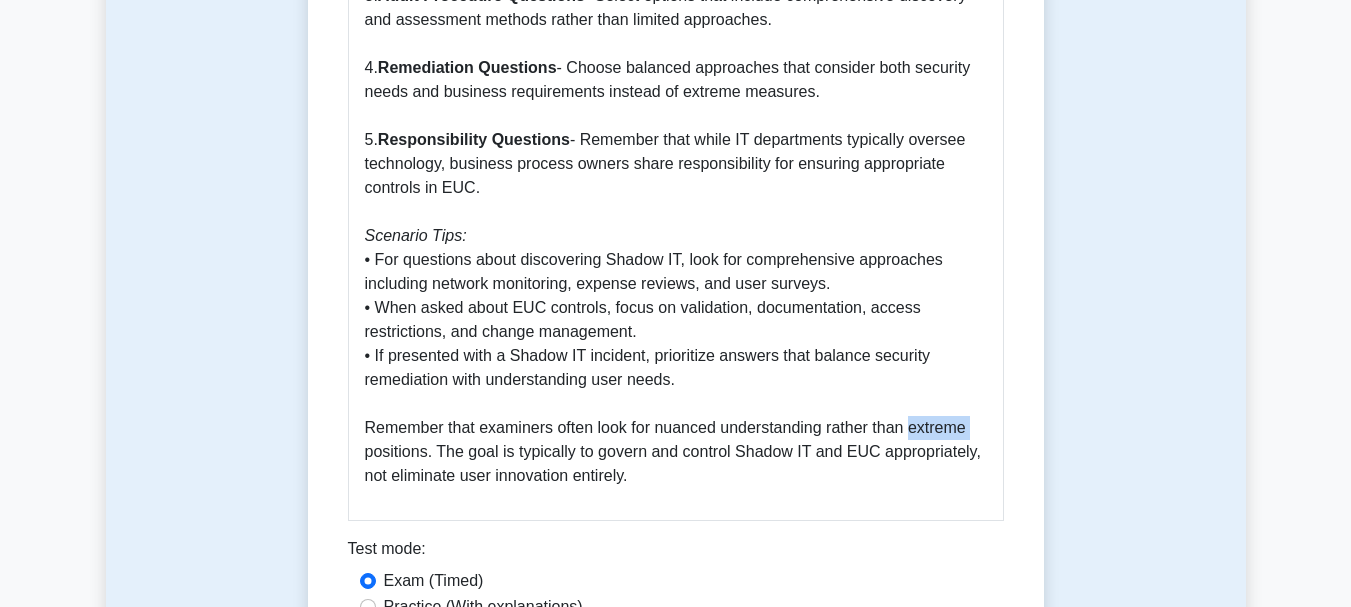 click on "Introduction to Shadow IT and End-User Computing (EUC) Shadow IT and End-User Computing (EUC) represent significant challenges in modern information security management. Understanding these concepts is crucial for CISA exam preparation. What is Shadow IT? Shadow IT refers to information technology systems, devices, software, applications, and services that are used within an organization but exist outside the ownership or control of the IT department. These solutions are implemented by individual employees or departments to meet specific needs, often because the official IT solutions are perceived as inadequate, too slow to implement, or overly restrictive. Examples include: • Cloud storage services (like Dropbox or Google Drive) • Communication tools (like WhatsApp or Telegram) • Project management applications • Personal devices used for work purposes • Unapproved software installations What is End-User Computing (EUC)? • Spreadsheets (Excel) • Databases (Access) Why Shadow IT and EUC Matter" at bounding box center [676, -748] 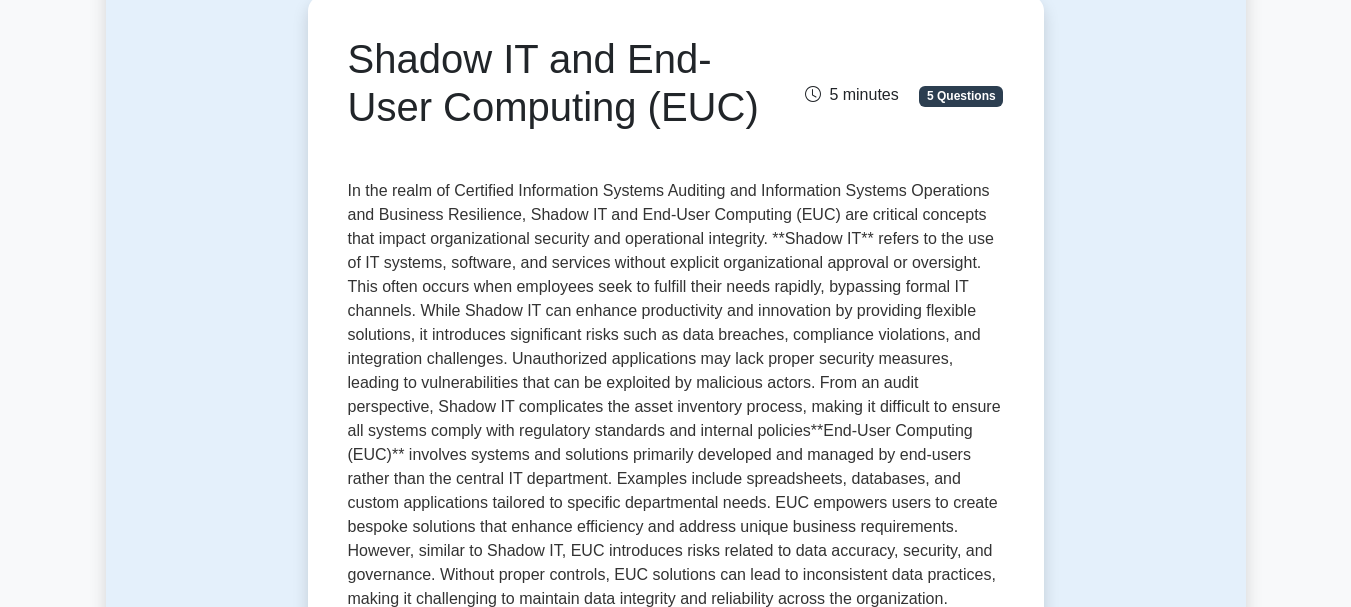 scroll, scrollTop: 0, scrollLeft: 0, axis: both 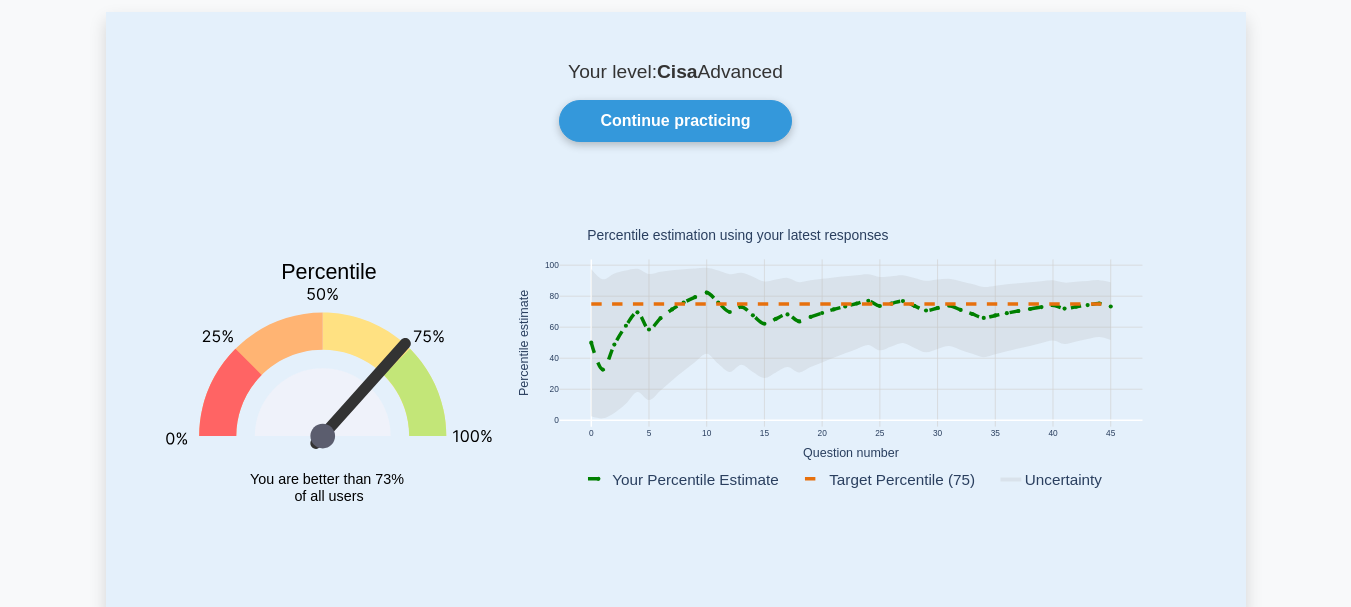 click on "Percentile estimation using your latest responses" at bounding box center [737, 236] 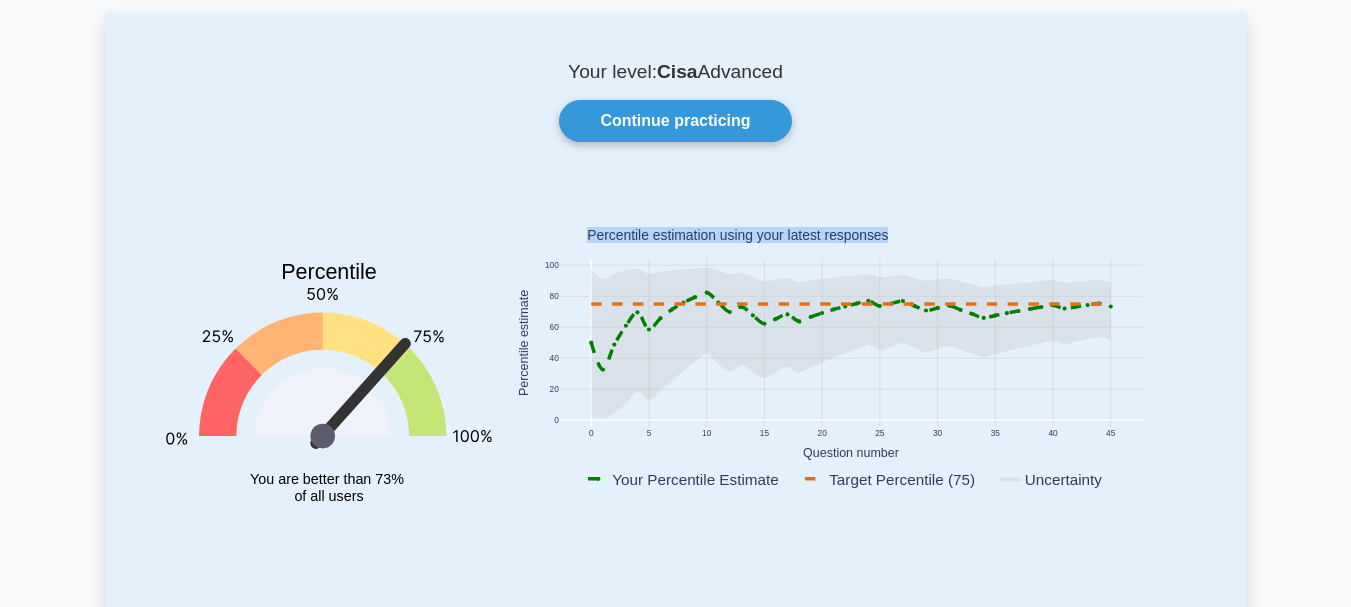 click on "Percentile estimation using your latest responses" at bounding box center (737, 236) 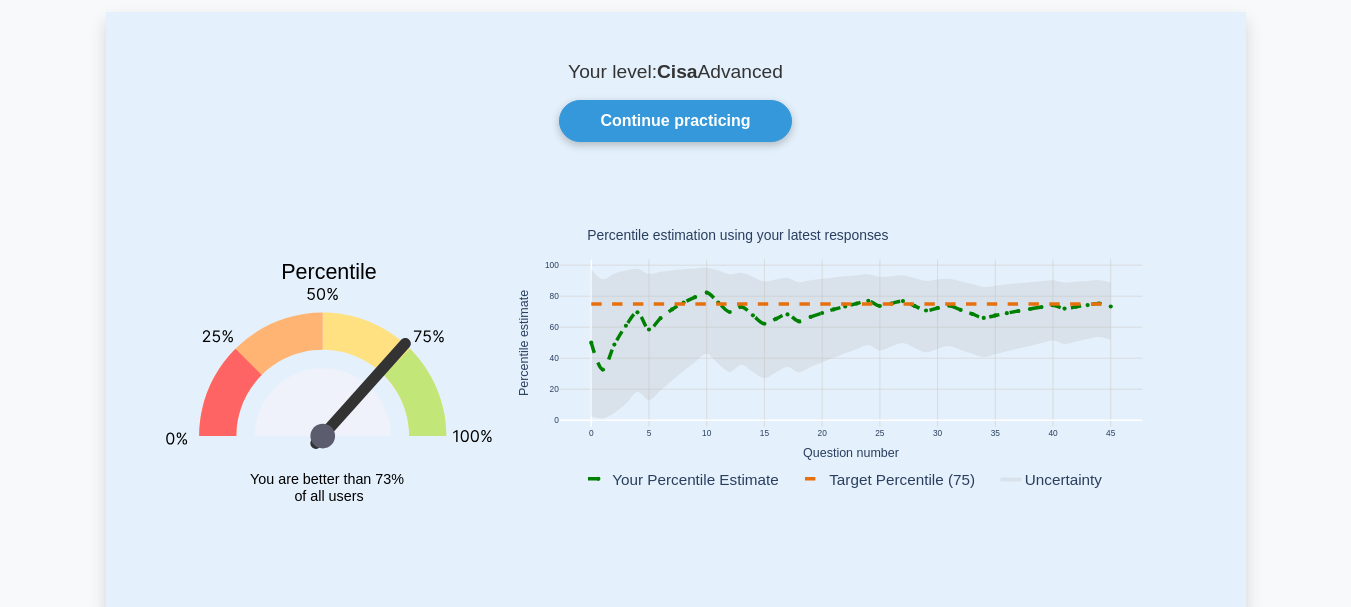 click at bounding box center [851, 346] 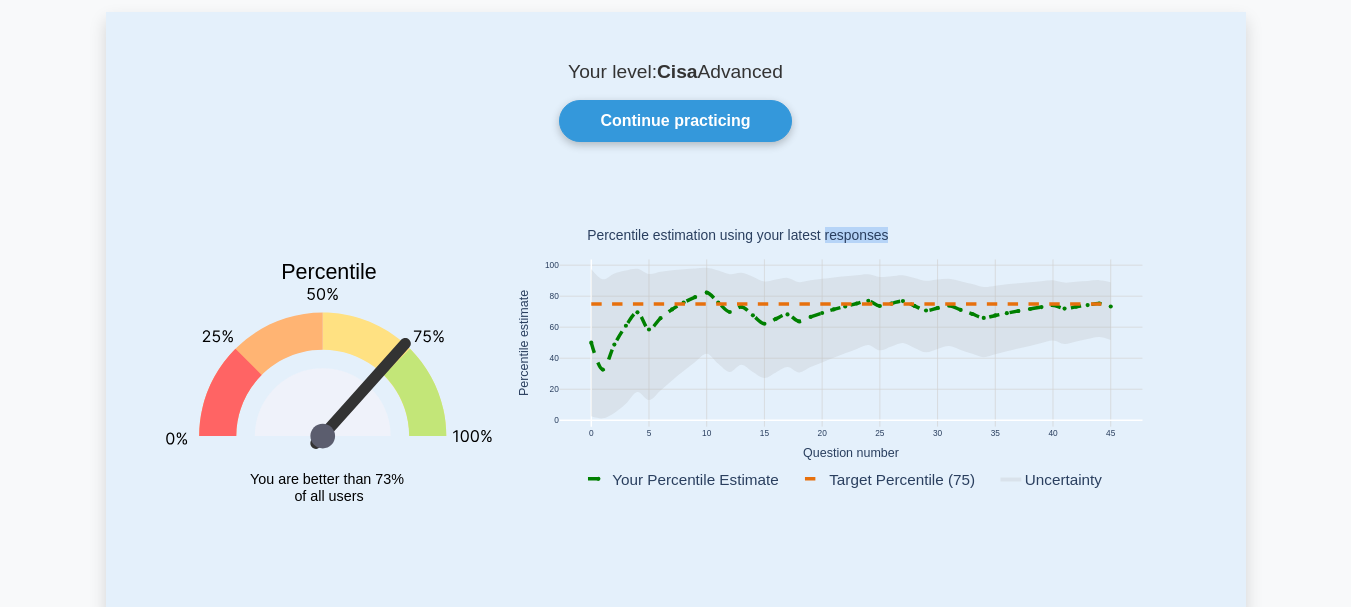 click on "Percentile estimation using your latest responses" at bounding box center [737, 236] 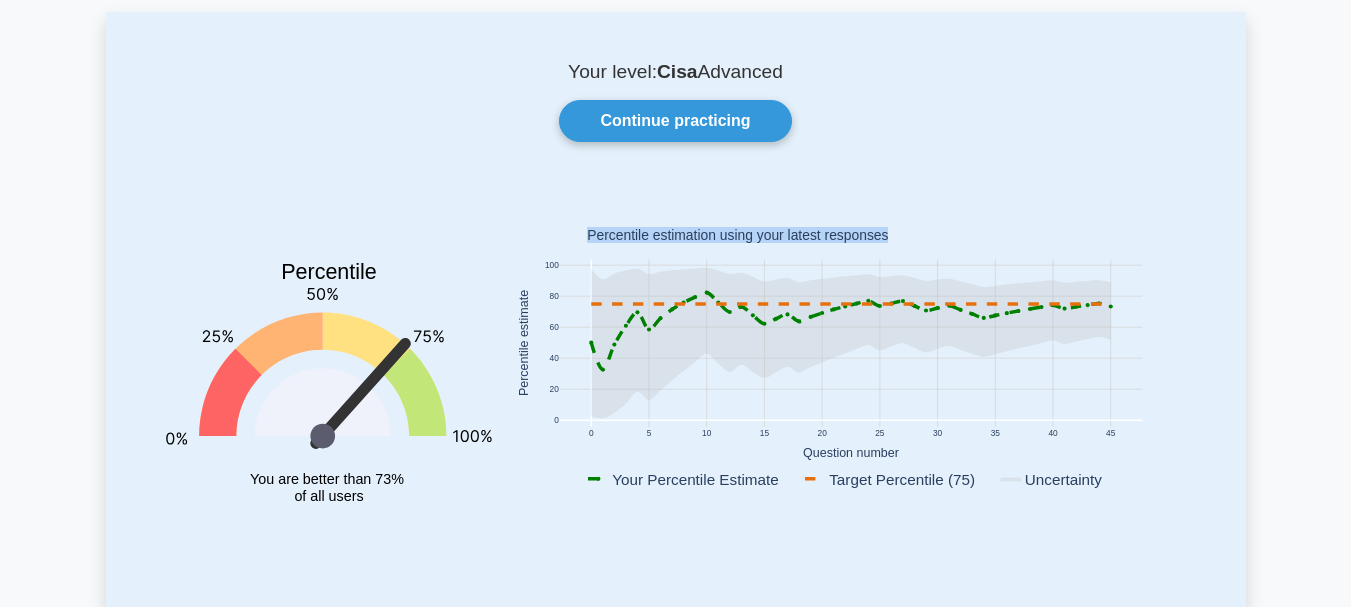 click on "Percentile estimation using your latest responses" at bounding box center (737, 236) 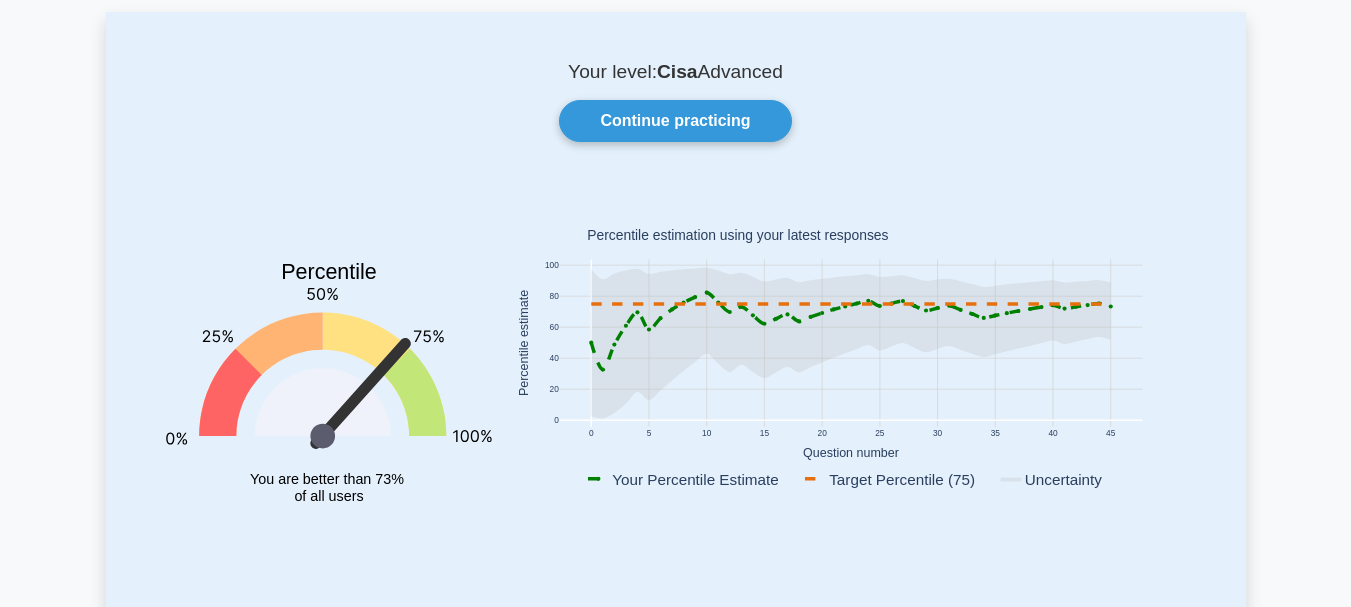 click on "Percentile estimation using your latest responses" at bounding box center (737, 236) 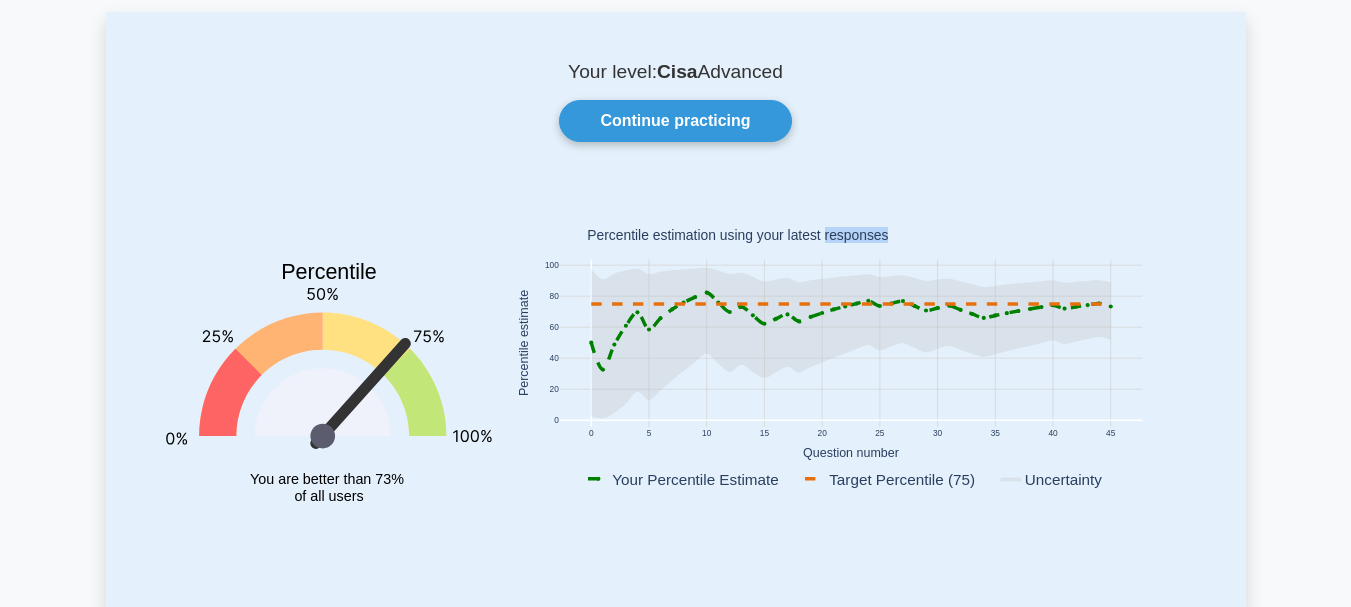 click on "Percentile estimation using your latest responses" at bounding box center (737, 236) 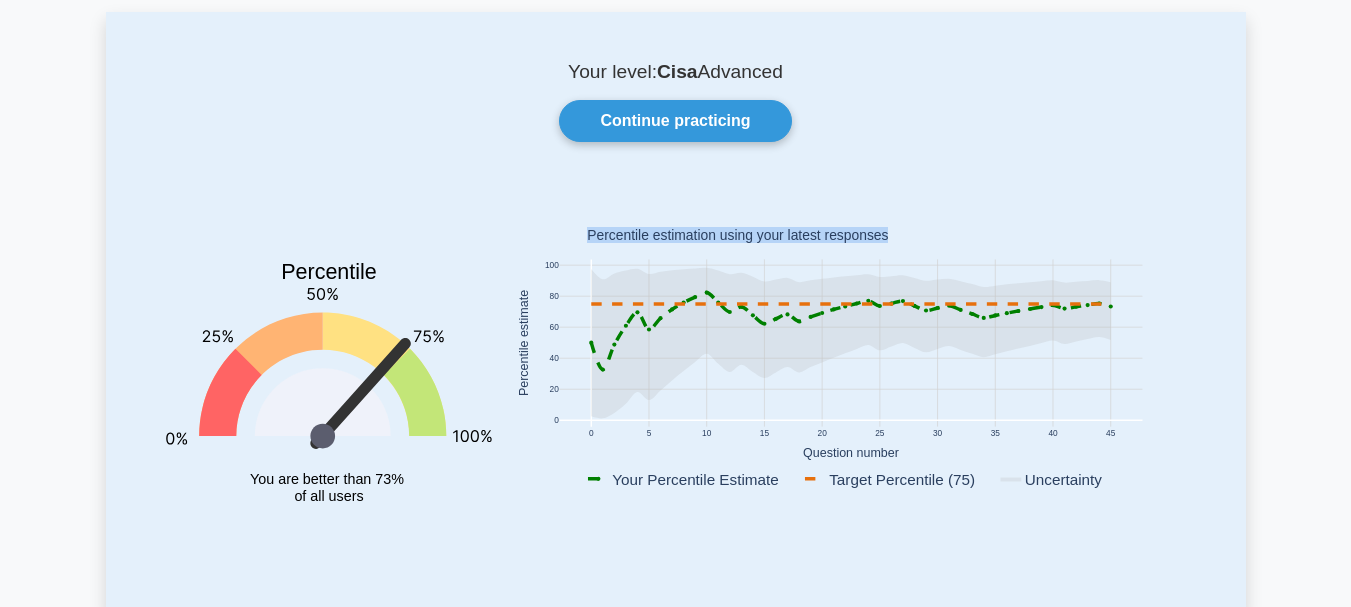 click on "Percentile estimation using your latest responses" at bounding box center [737, 236] 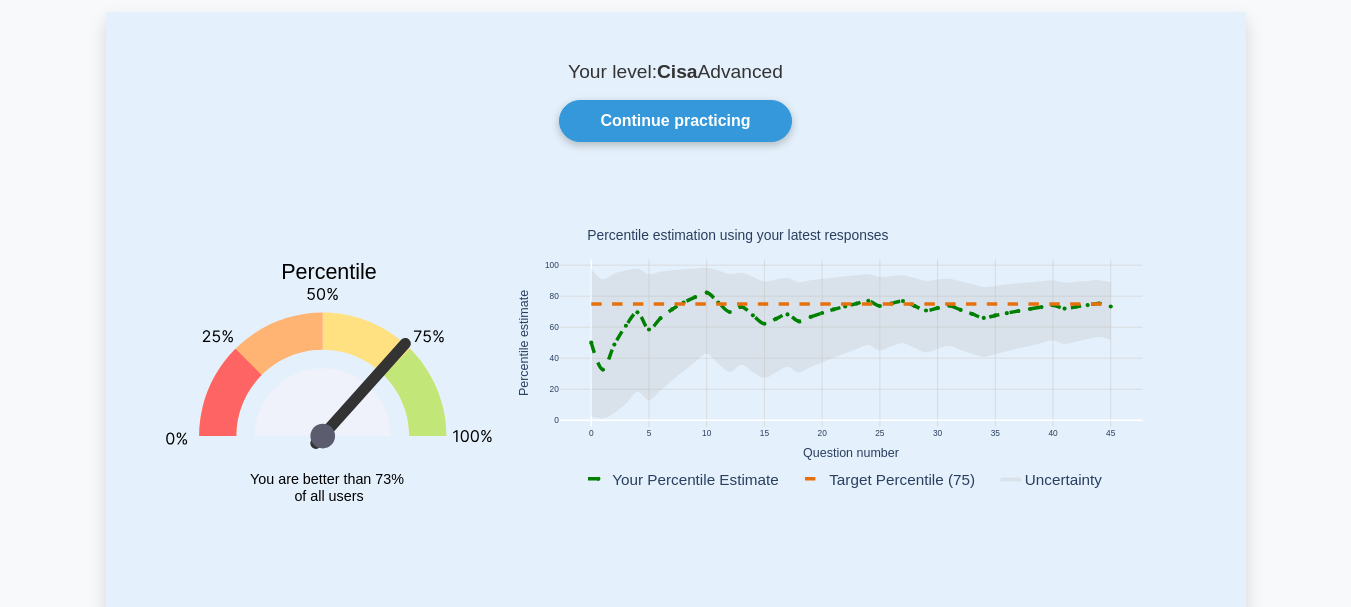 click at bounding box center (851, 346) 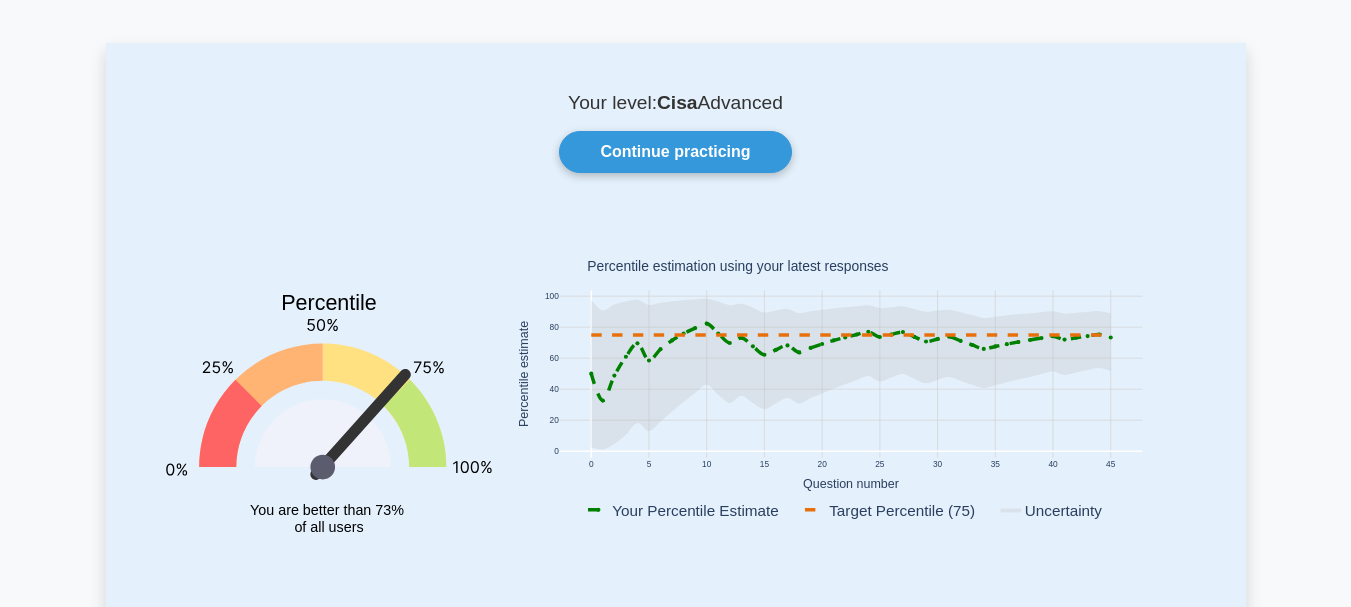 scroll, scrollTop: 100, scrollLeft: 0, axis: vertical 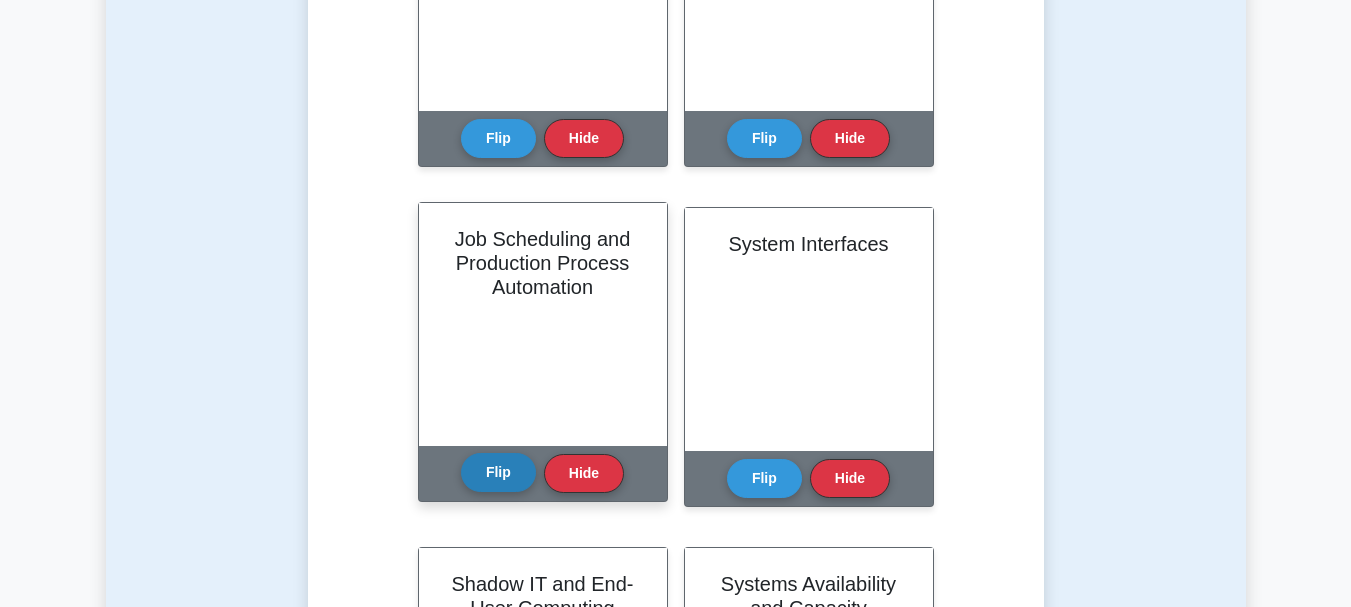click on "Flip" at bounding box center [498, 472] 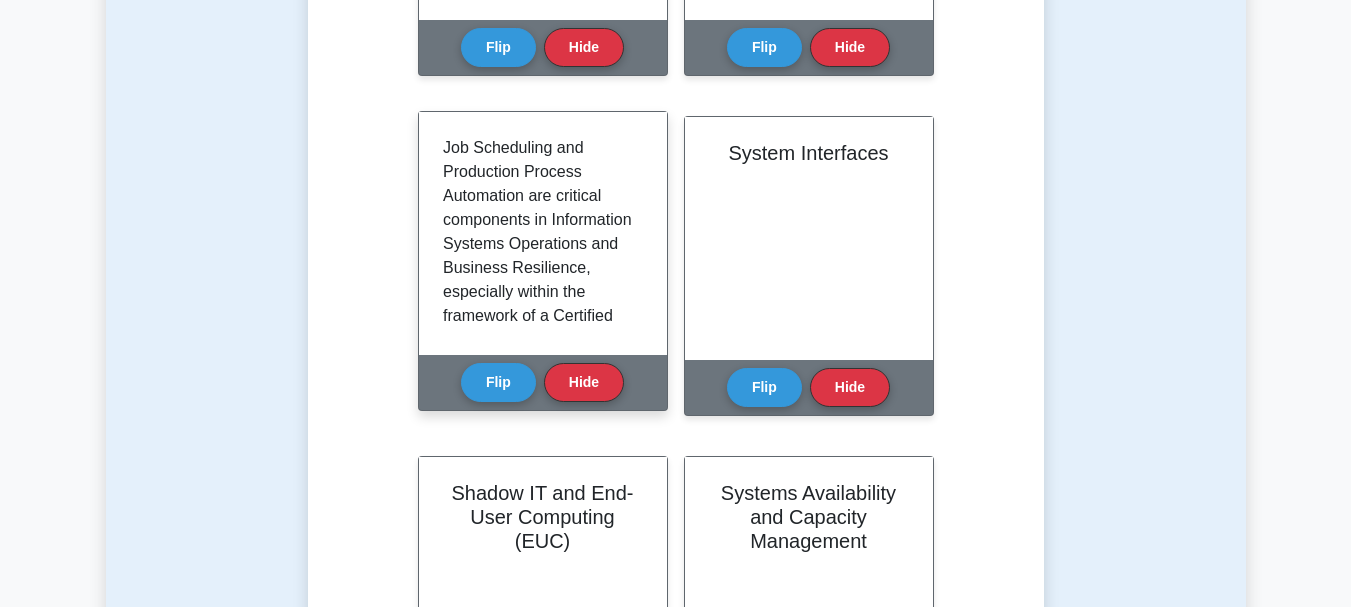 scroll, scrollTop: 800, scrollLeft: 0, axis: vertical 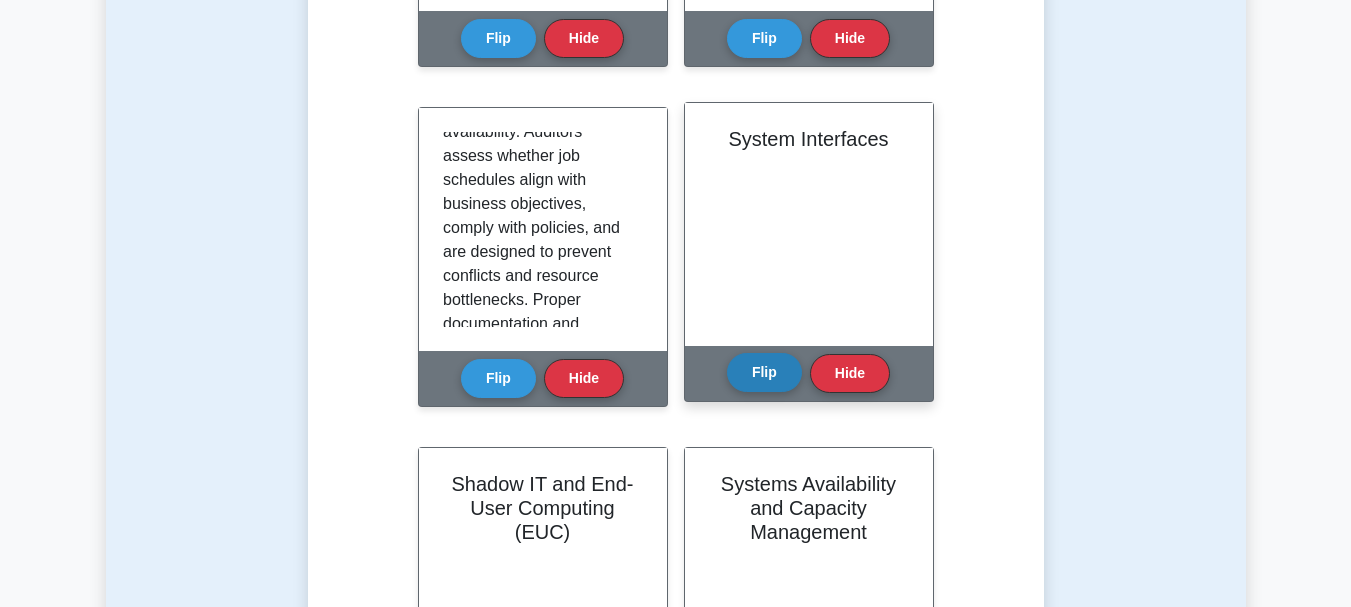 drag, startPoint x: 766, startPoint y: 363, endPoint x: 760, endPoint y: 336, distance: 27.658634 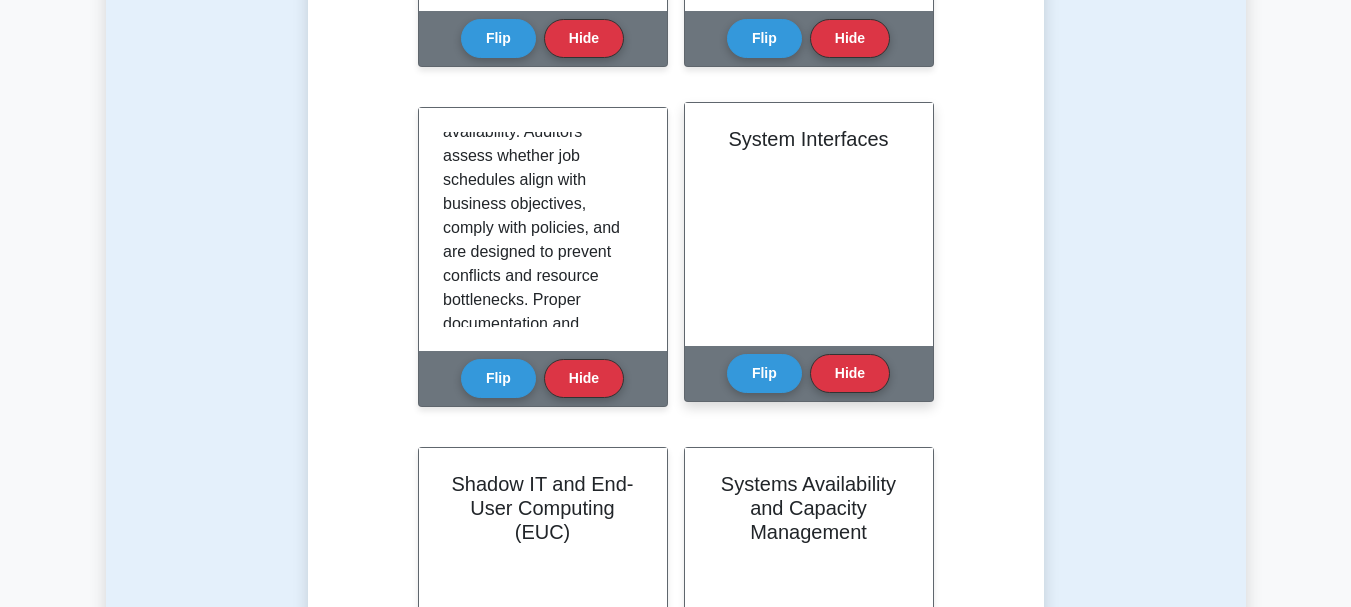 click on "Flip" at bounding box center (764, 373) 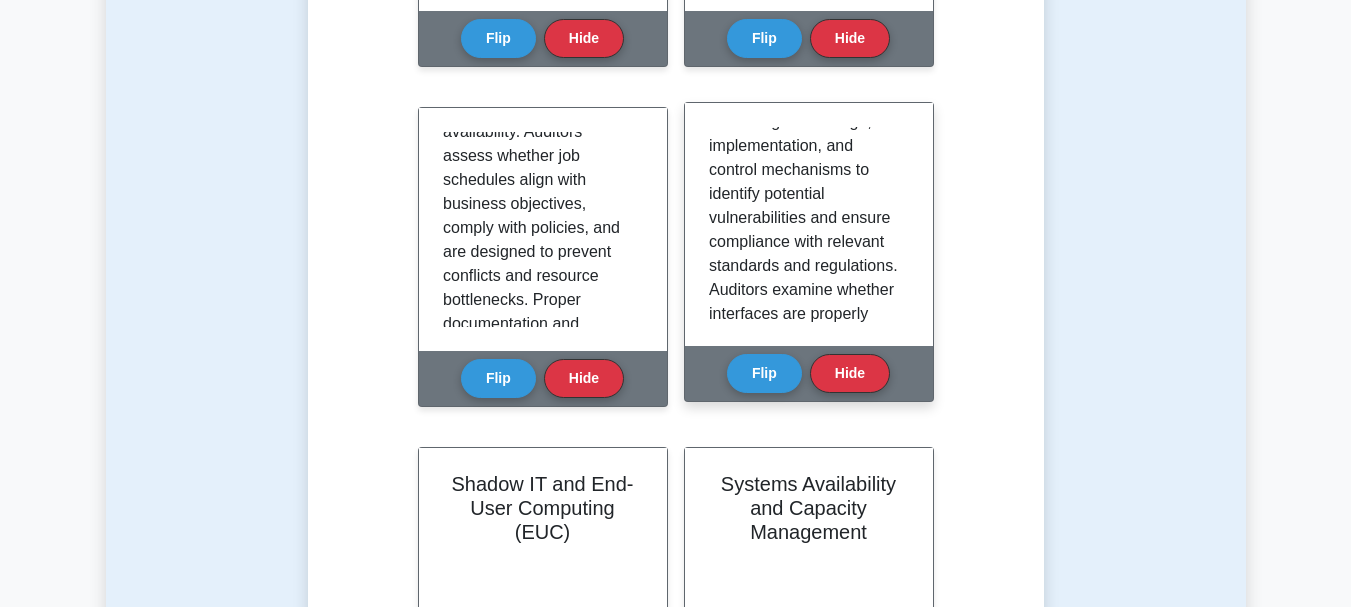 scroll, scrollTop: 800, scrollLeft: 0, axis: vertical 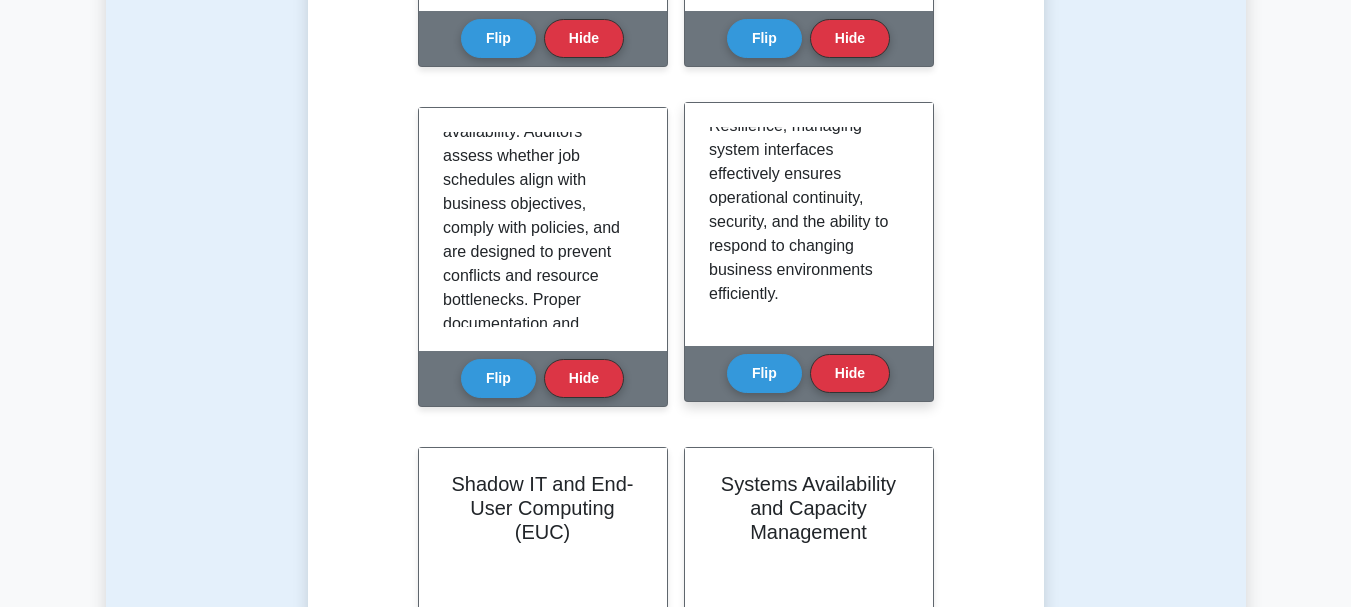 click on "In the realm of Certified Information Systems Auditor (CISA) and Information Systems Operations and Business Resilience, system interfaces play a crucial role in ensuring seamless communication and interoperability between different software applications, hardware components, and networks. A system interface is essentially a point of interaction where two or more systems exchange information, enabling them to function cohesively within an organization's IT ecosystem. Effective management of system interfaces is vital for maintaining data integrity, security, and operational efficiency." at bounding box center [809, 224] 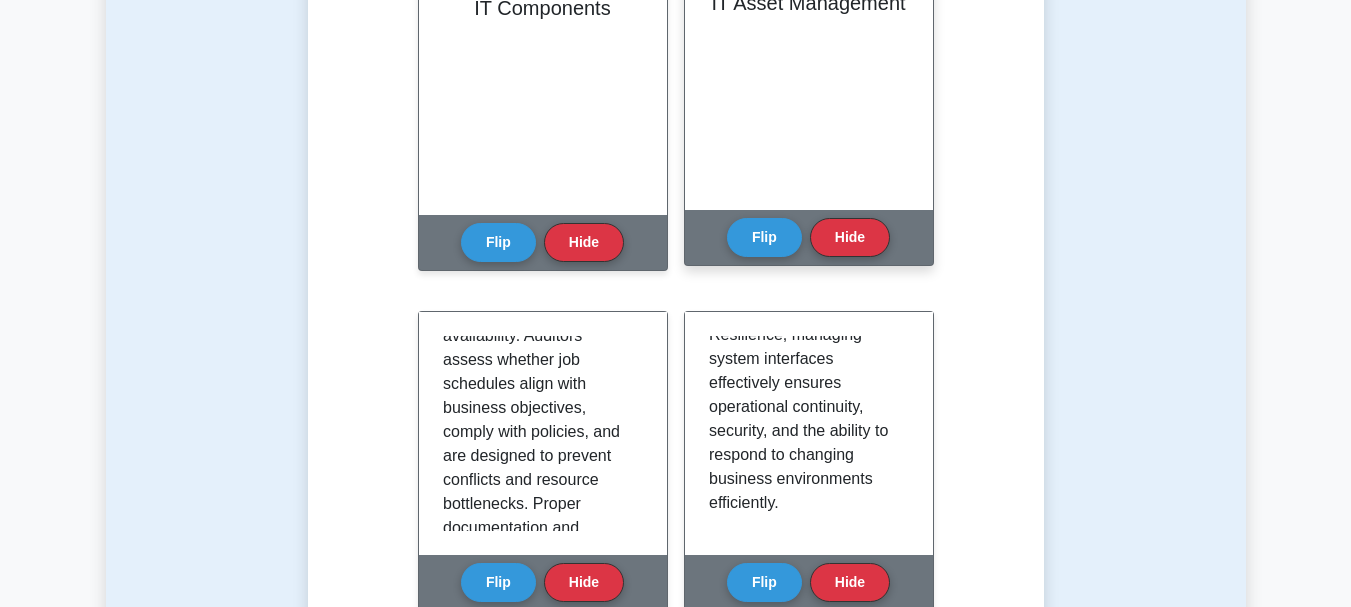 scroll, scrollTop: 600, scrollLeft: 0, axis: vertical 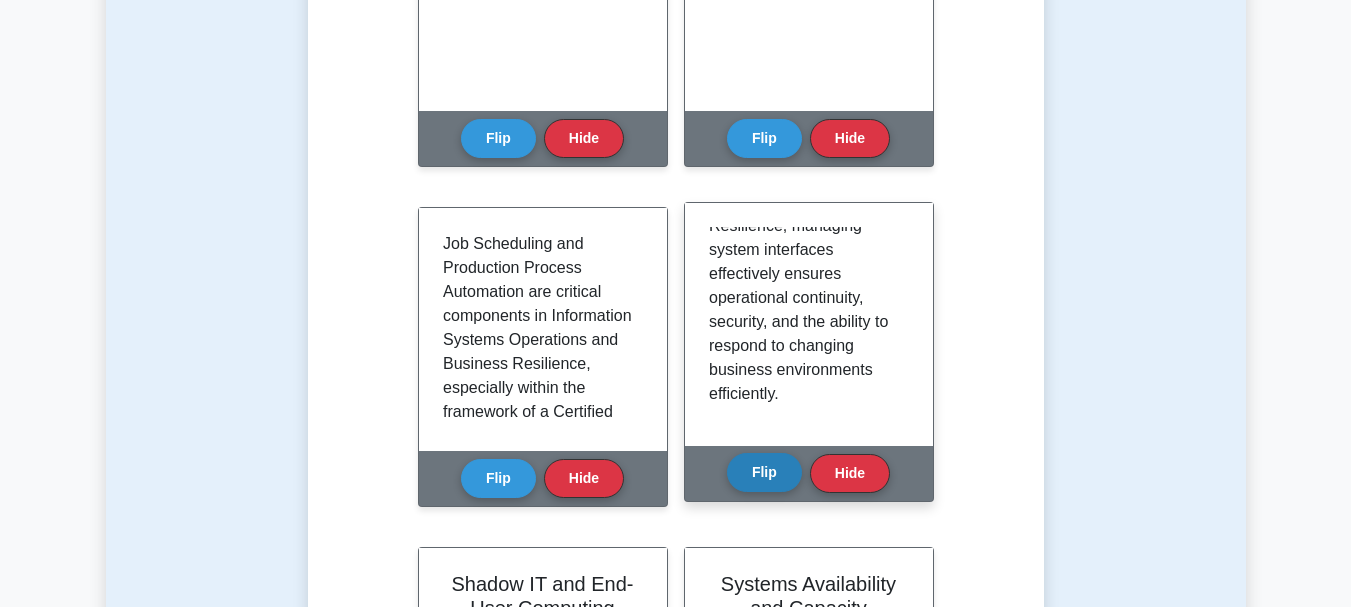click on "Flip" at bounding box center (764, 472) 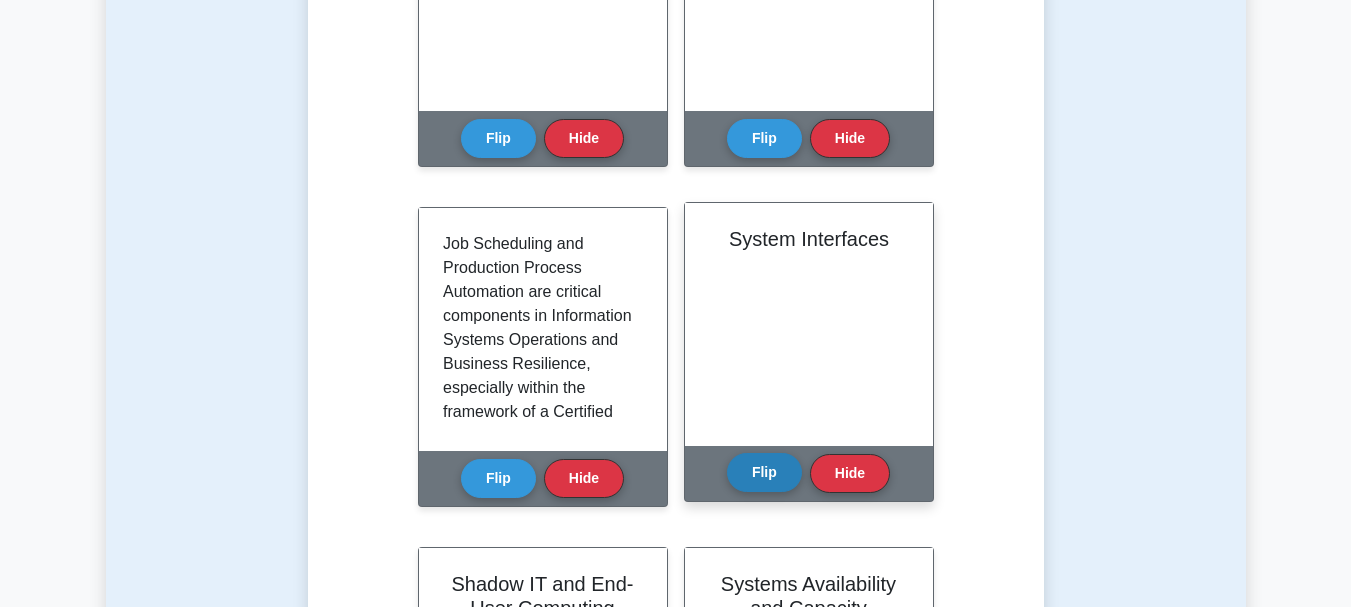 click on "Flip" at bounding box center (764, 472) 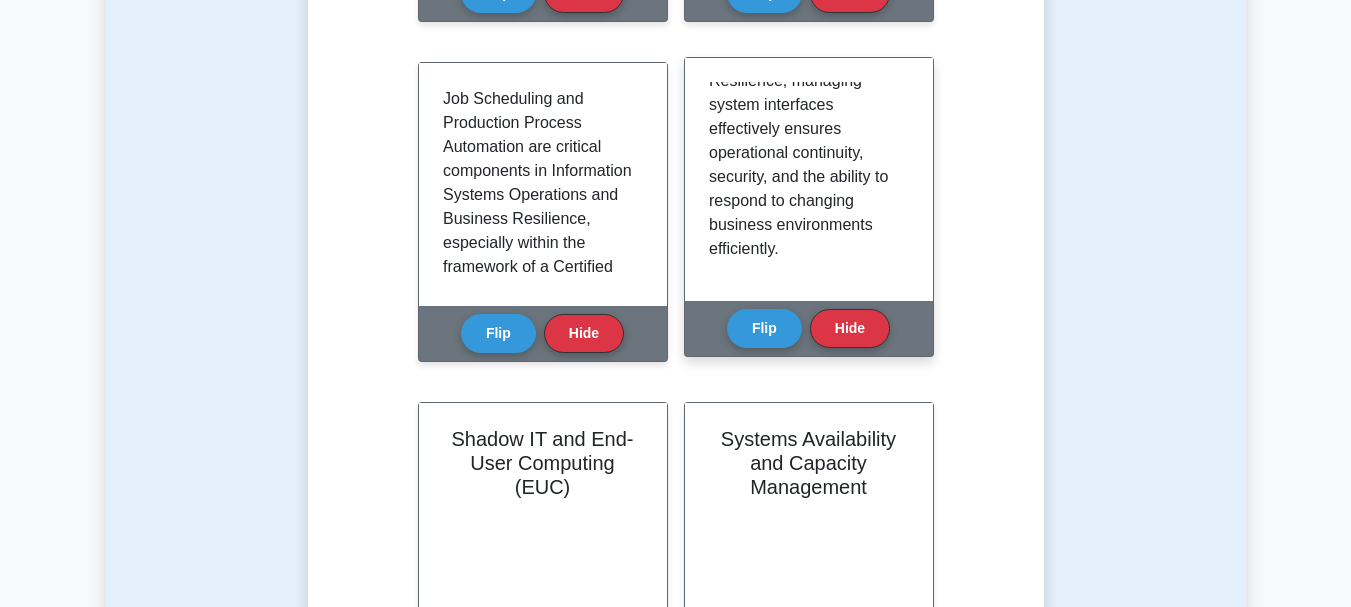 scroll, scrollTop: 800, scrollLeft: 0, axis: vertical 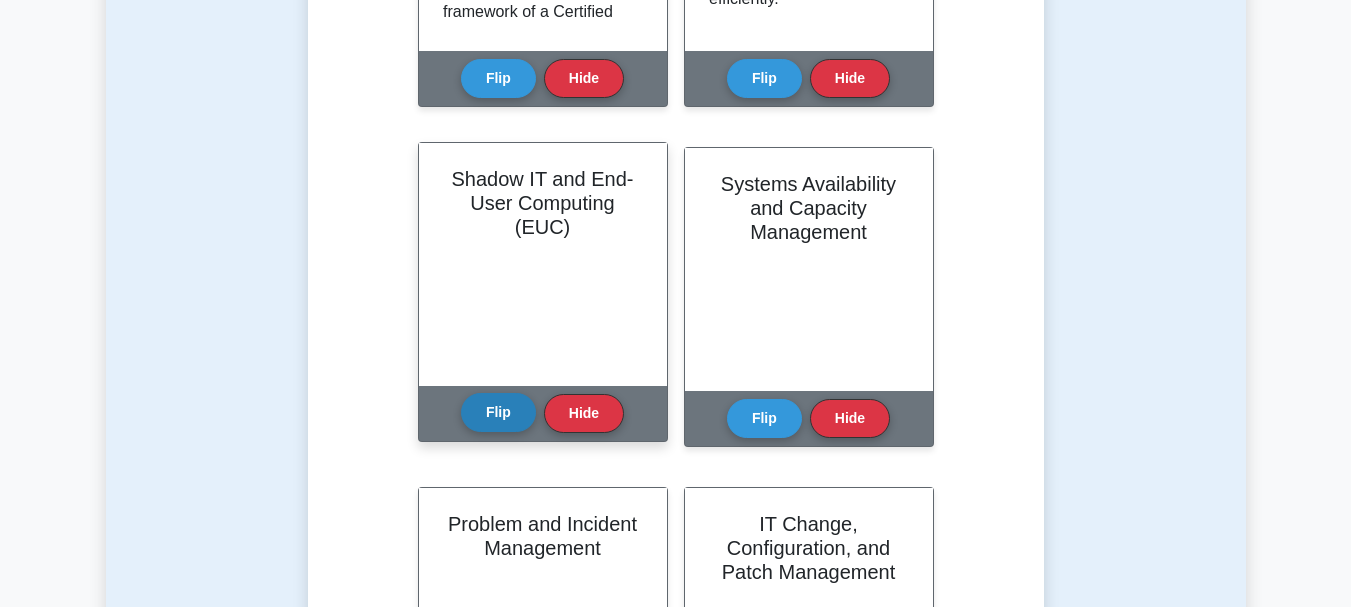 click on "Flip" at bounding box center [498, 412] 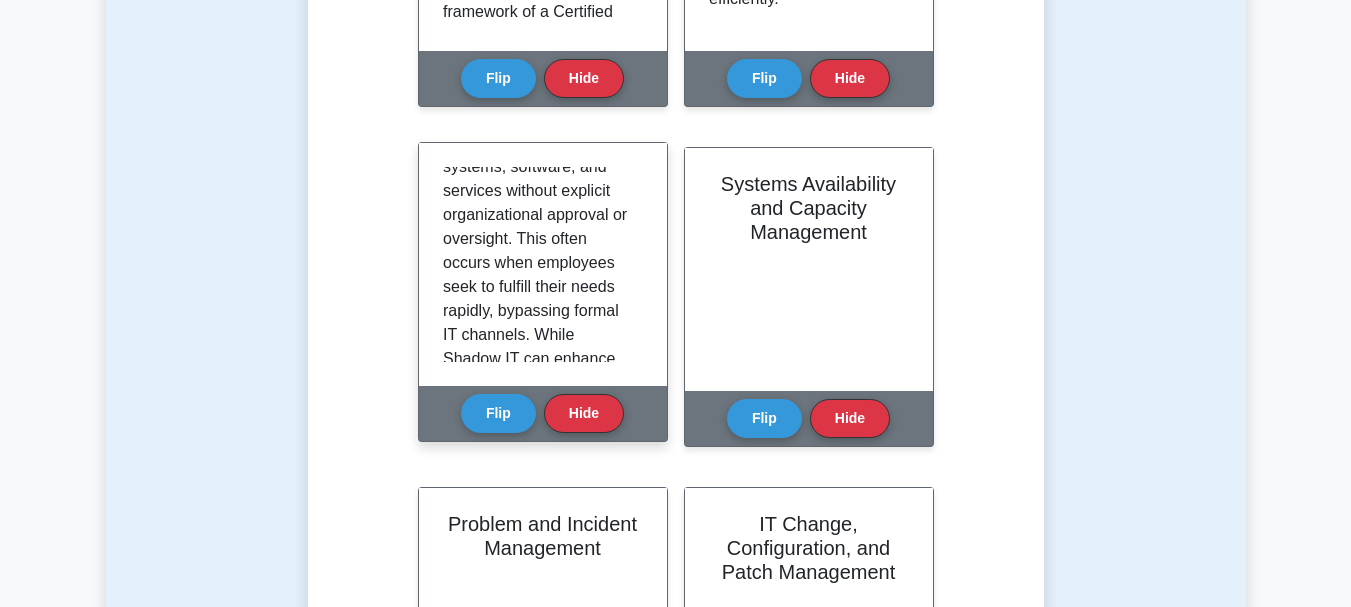 scroll, scrollTop: 0, scrollLeft: 0, axis: both 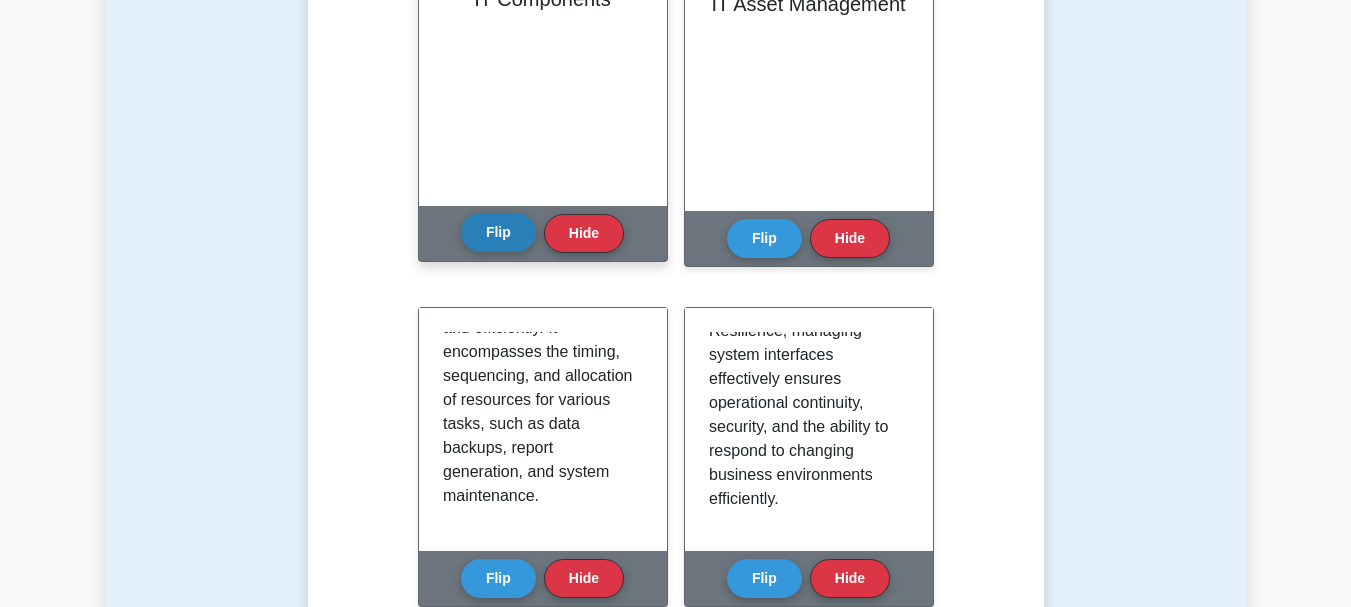 click on "Flip" at bounding box center (498, 232) 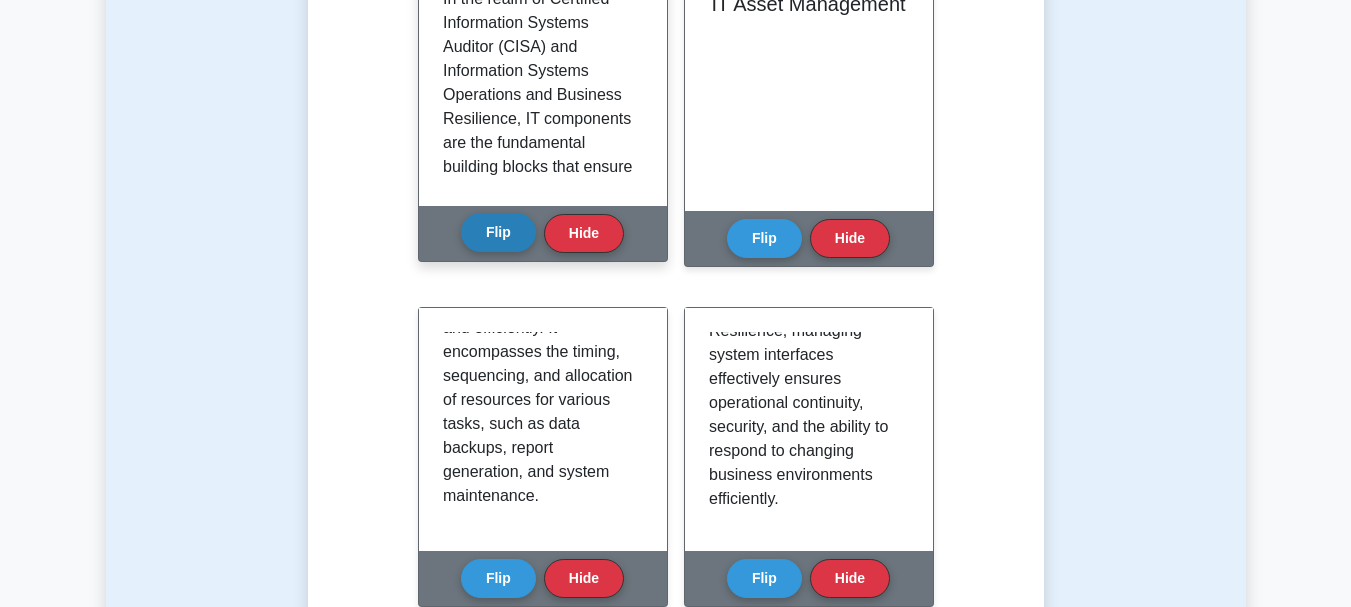click on "Flip" at bounding box center [498, 232] 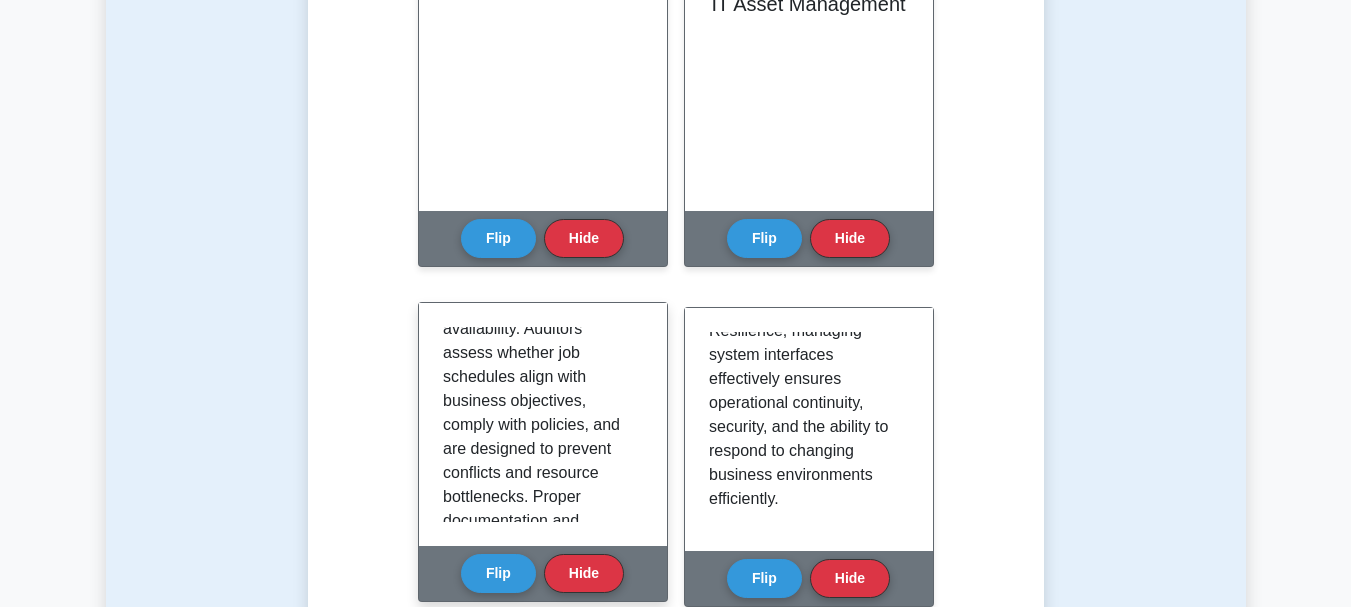 scroll, scrollTop: 700, scrollLeft: 0, axis: vertical 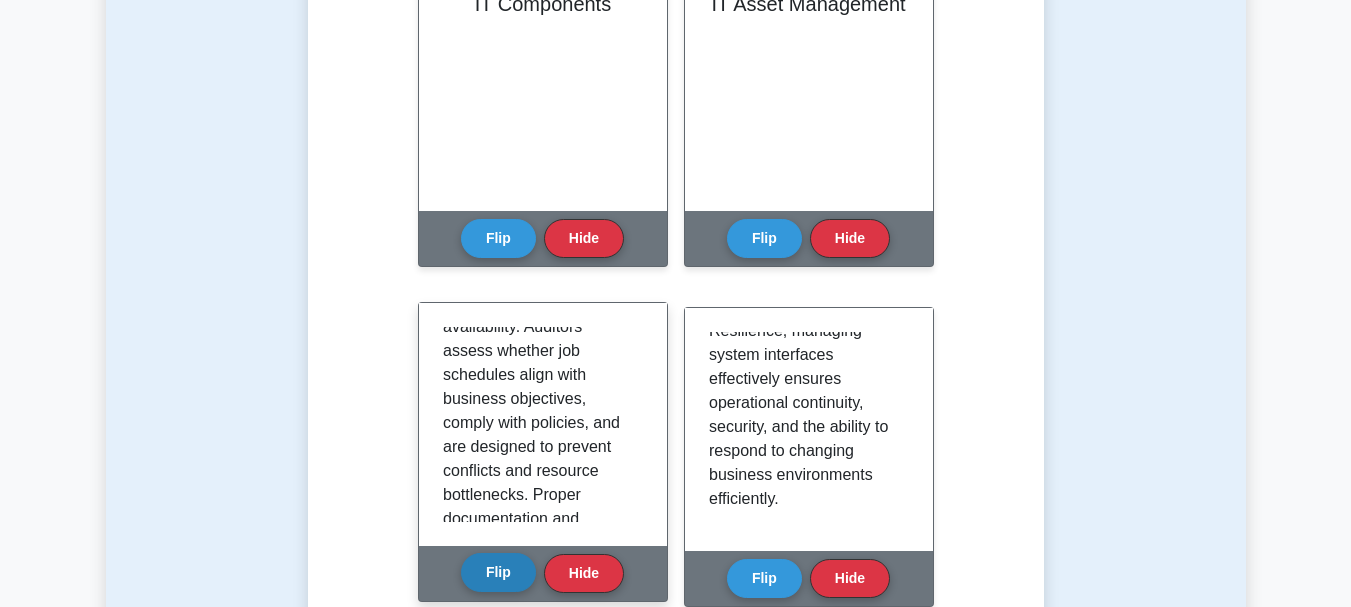 click on "Flip" at bounding box center (498, 572) 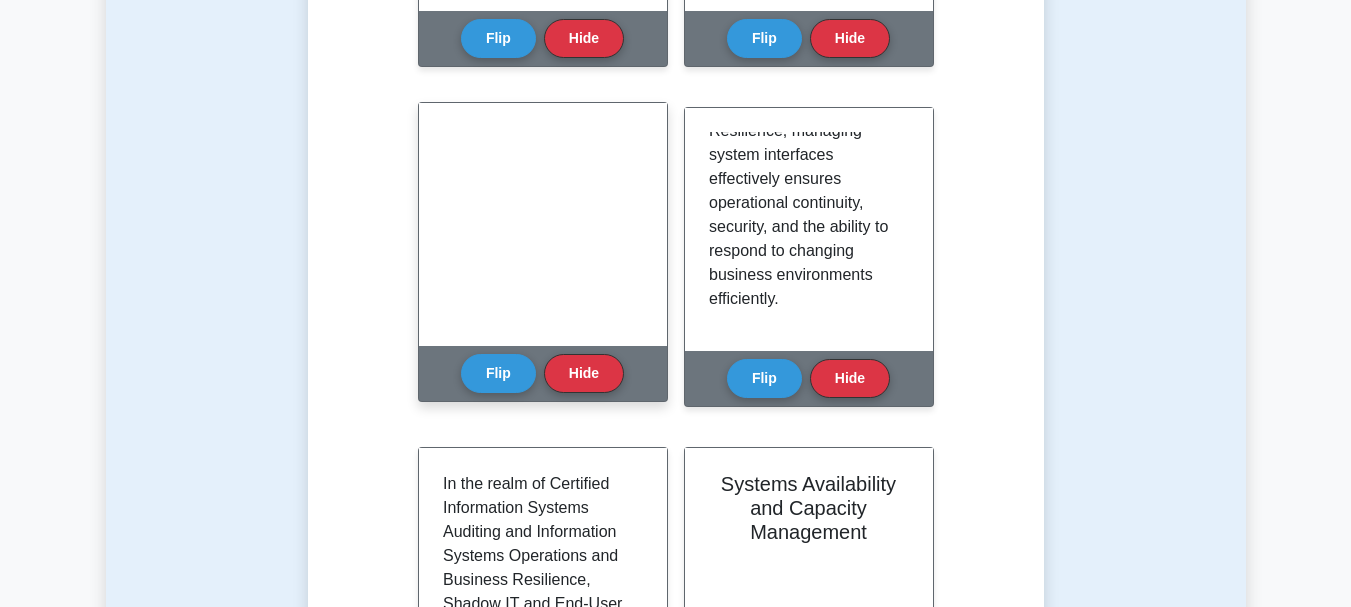 scroll, scrollTop: 1000, scrollLeft: 0, axis: vertical 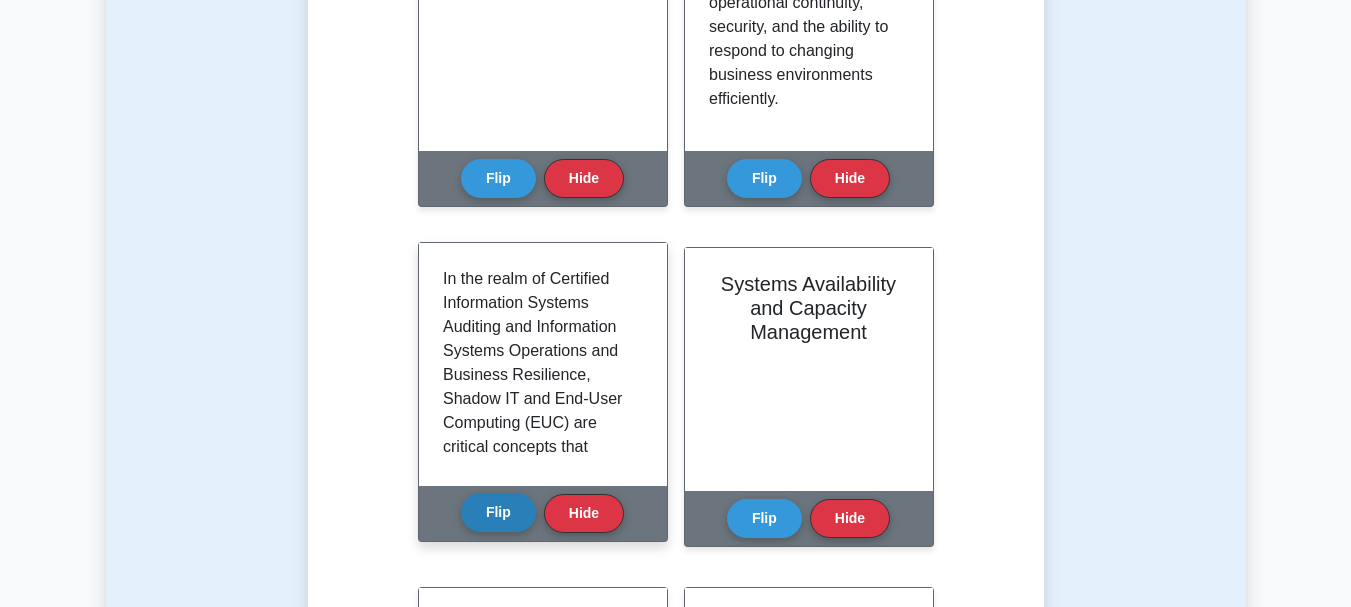 click on "Flip" at bounding box center [498, 512] 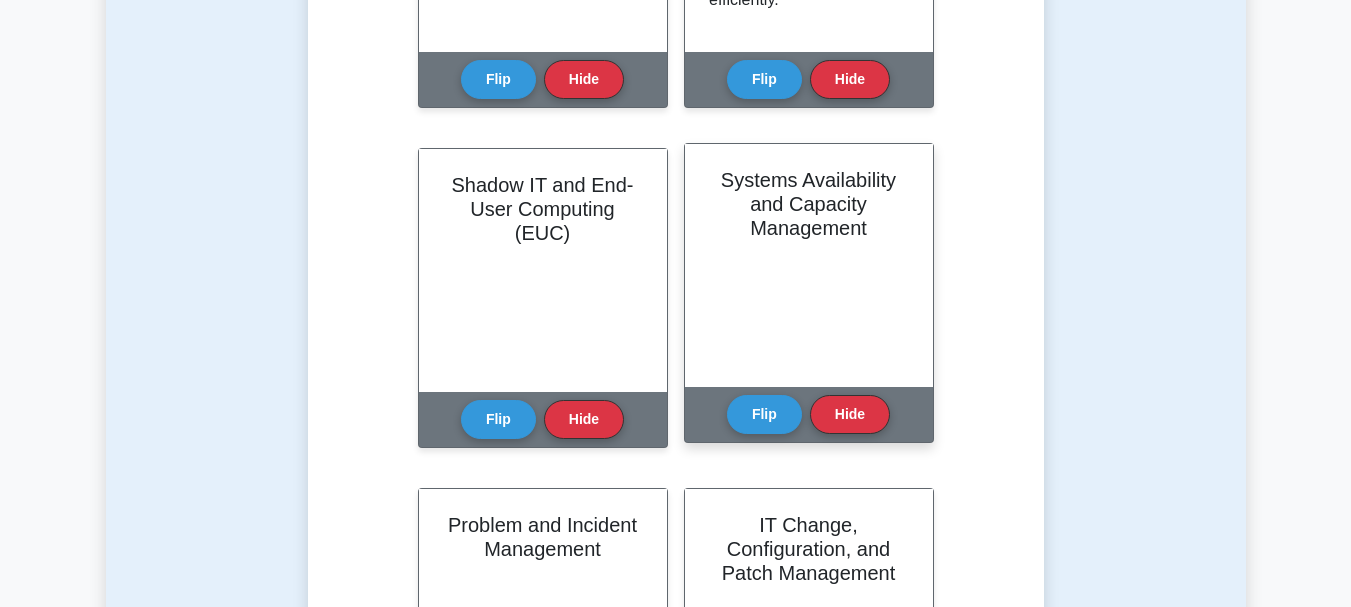 scroll, scrollTop: 1100, scrollLeft: 0, axis: vertical 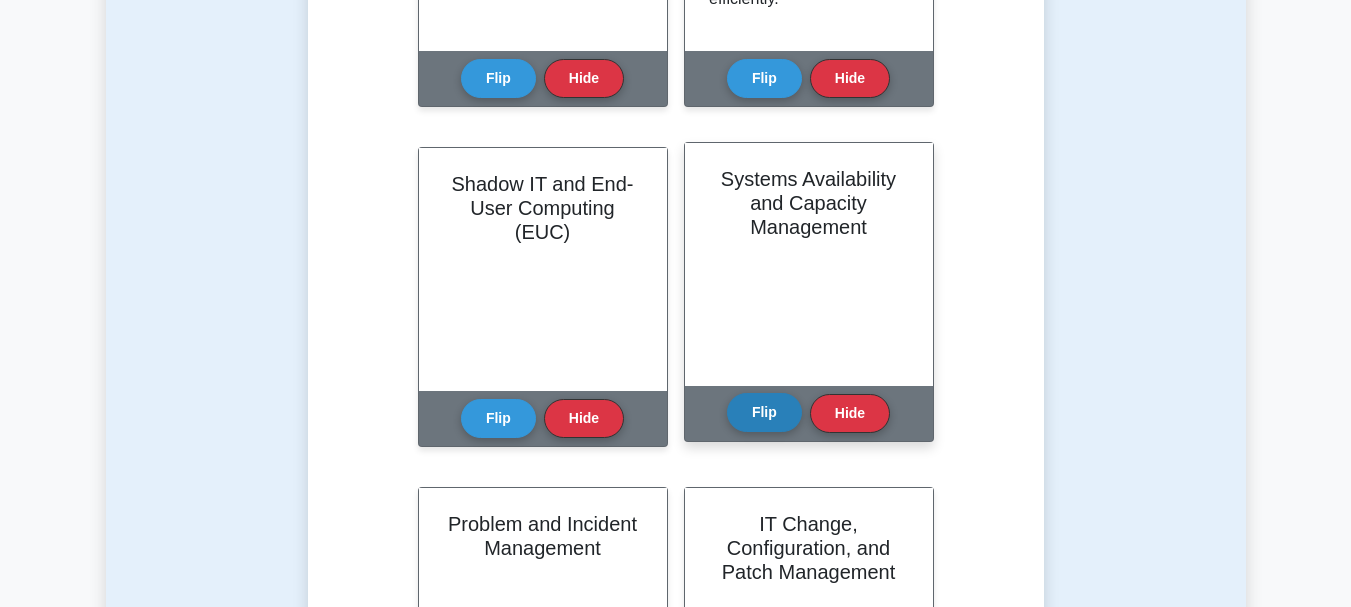 click on "Flip" at bounding box center [764, 412] 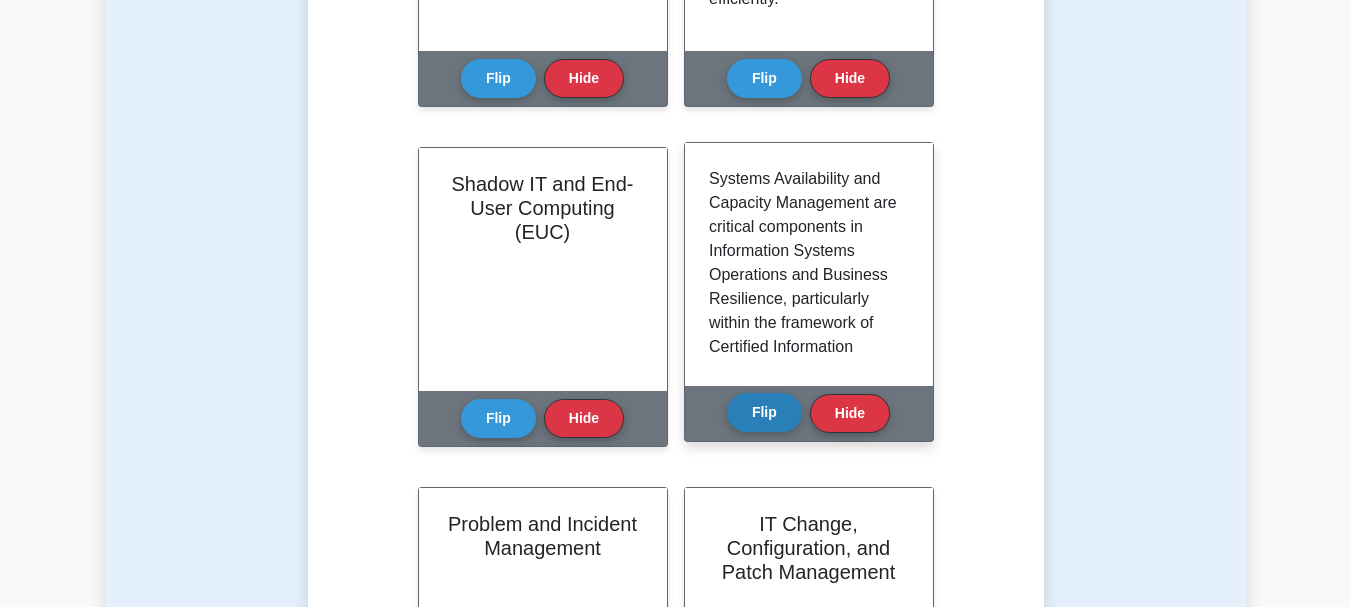 click on "Flip" at bounding box center (764, 412) 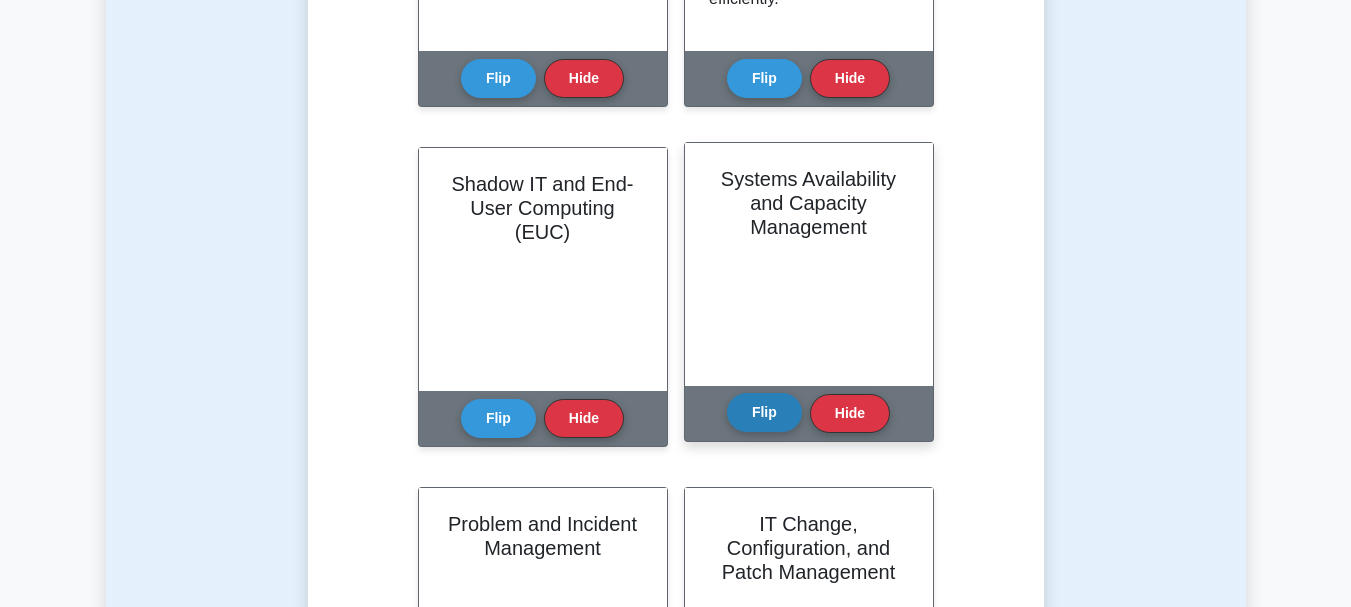 click on "Flip" at bounding box center [764, 412] 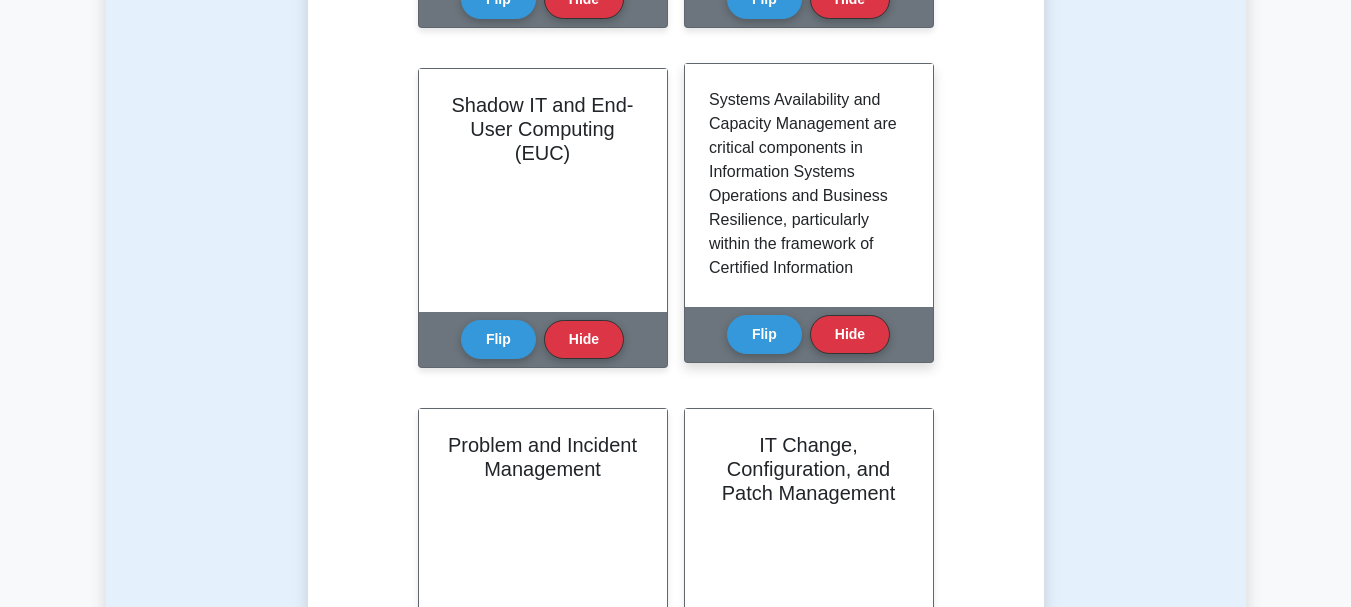 scroll, scrollTop: 1200, scrollLeft: 0, axis: vertical 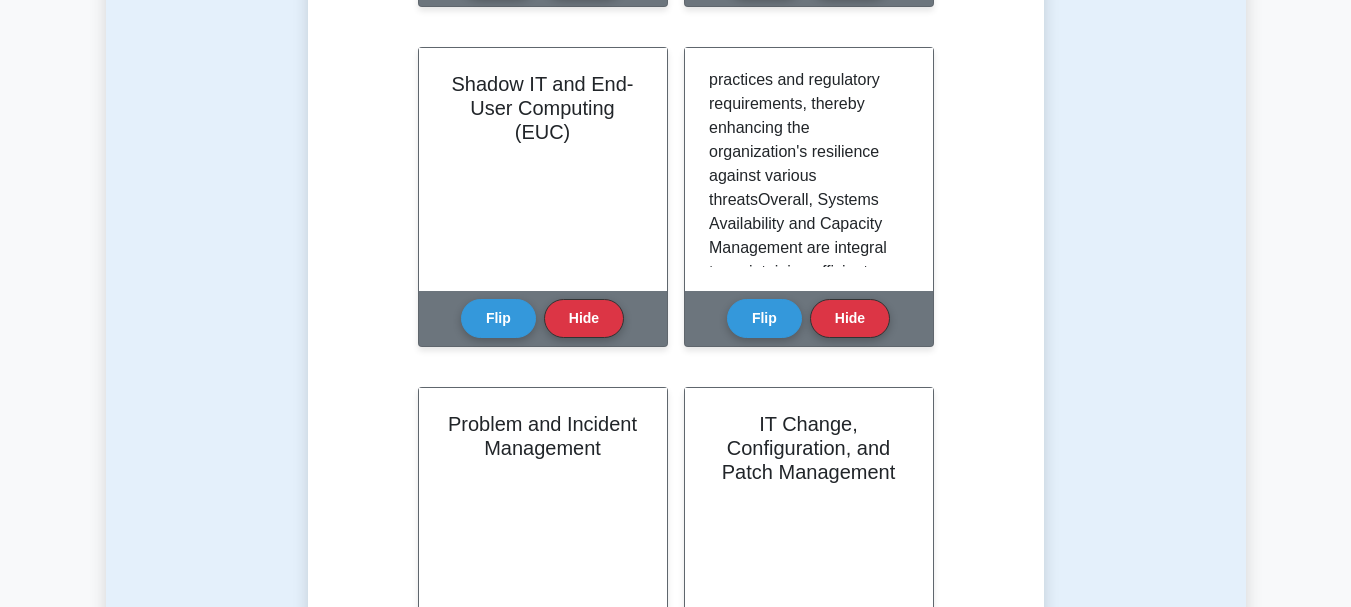 click on "Learn Information Systems Operations and Business Resilience - IS Operations (CISA) with Interactive Flashcards
Master key concepts in Information Systems Operations and Business Resilience - IS Operations through our interactive flashcard system. Click on each card to reveal detailed explanations and enhance your understanding.
IT Components" at bounding box center (676, 244) 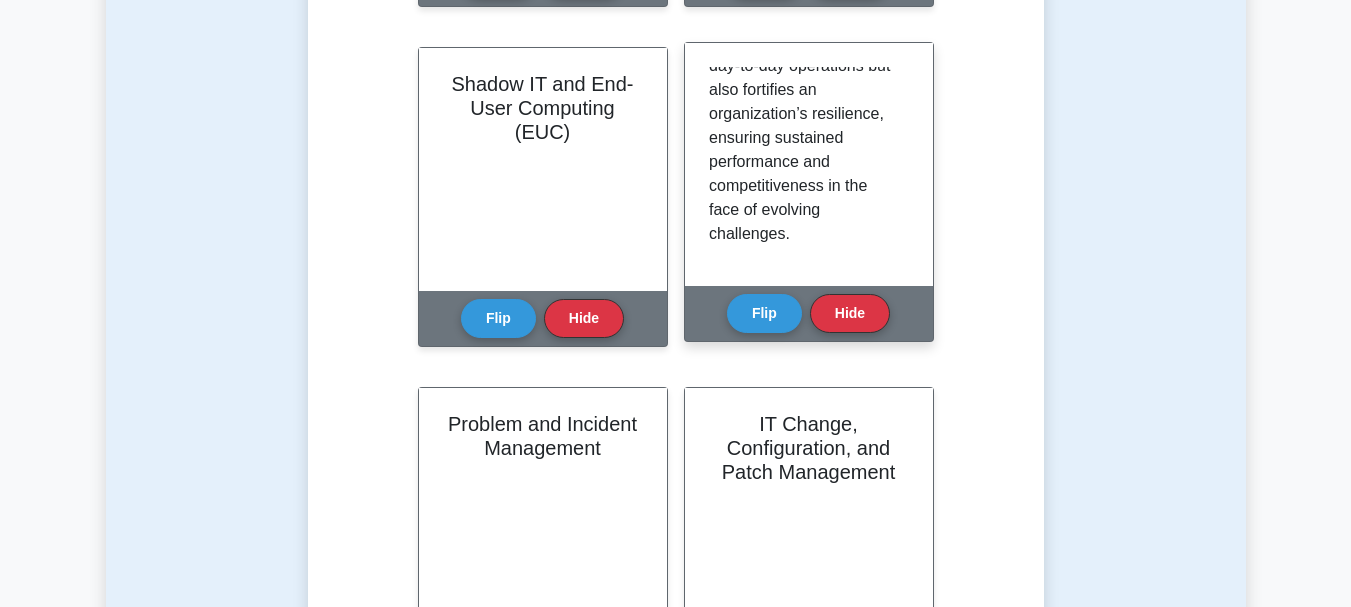 scroll, scrollTop: 2317, scrollLeft: 0, axis: vertical 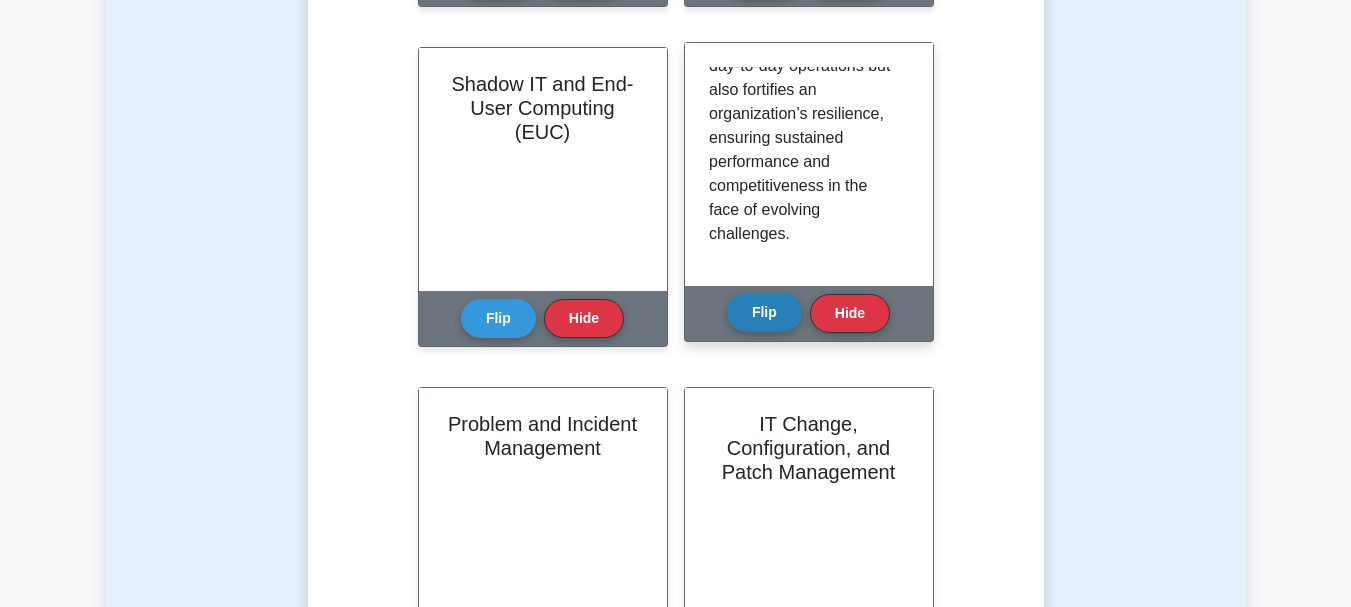 click on "Flip" at bounding box center (764, 312) 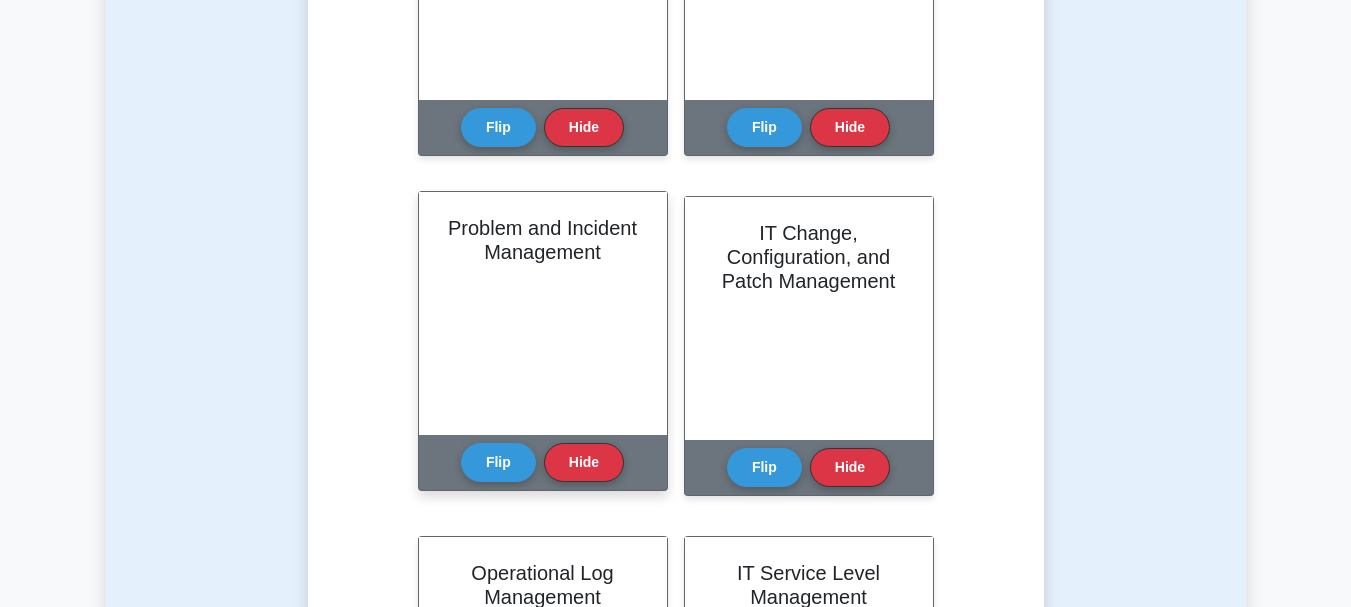 scroll, scrollTop: 1400, scrollLeft: 0, axis: vertical 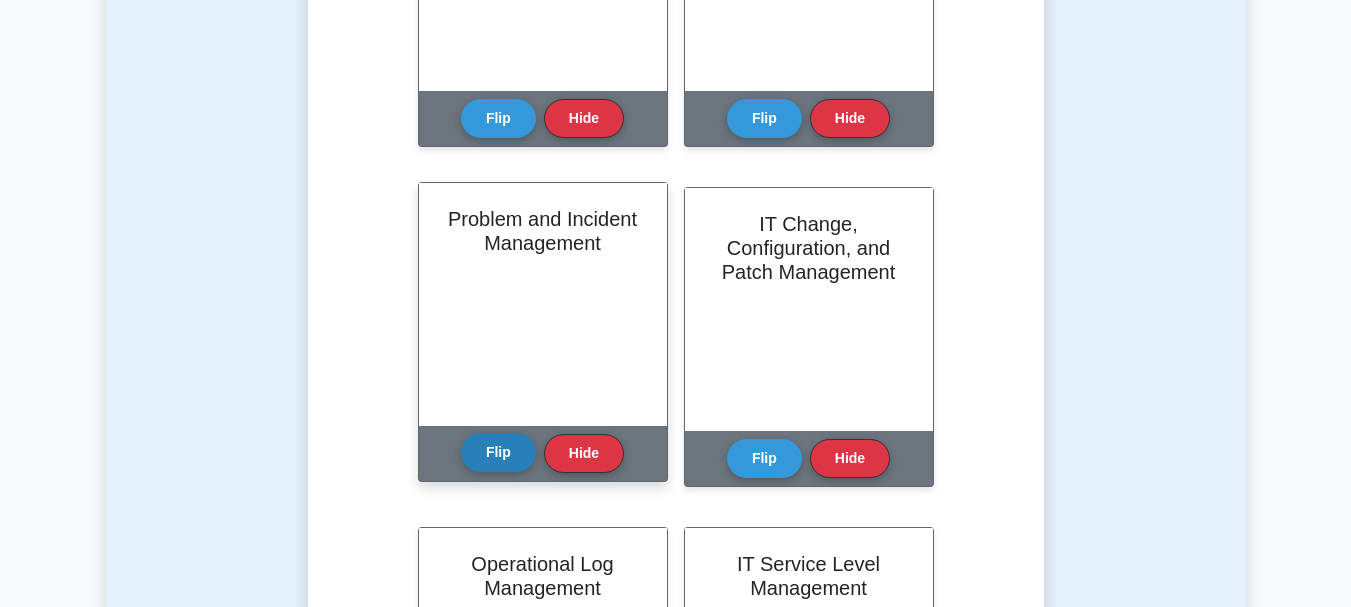 click on "Flip" at bounding box center (498, 452) 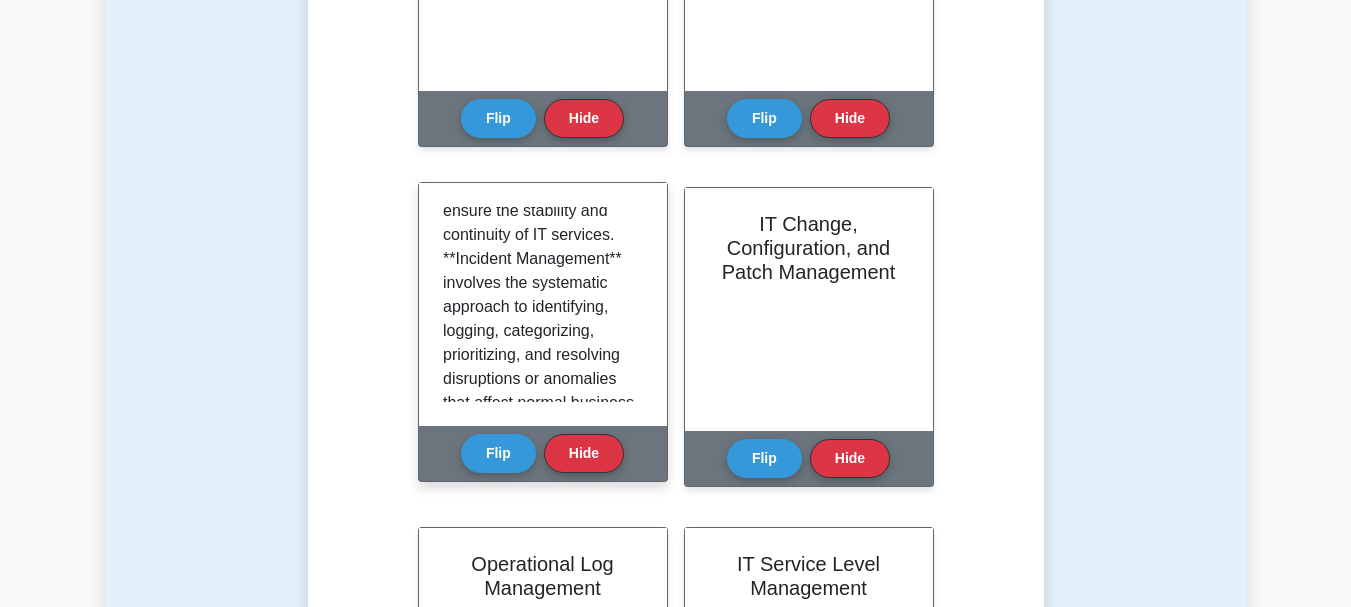 scroll, scrollTop: 300, scrollLeft: 0, axis: vertical 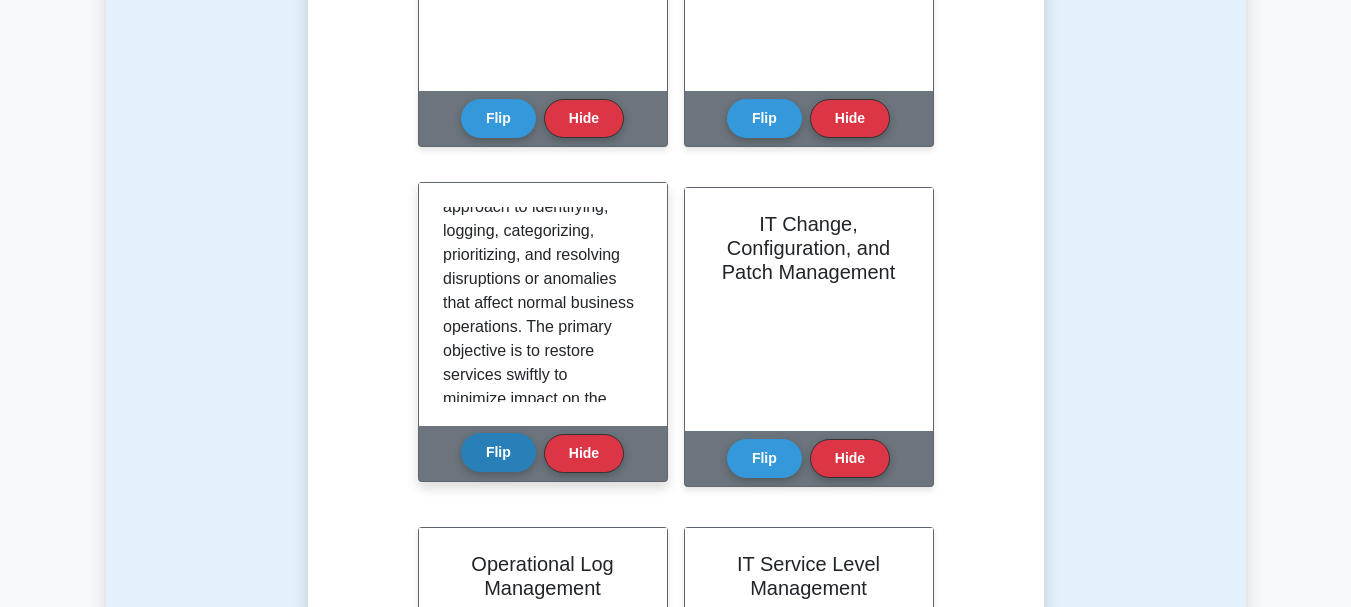 click on "Flip" at bounding box center (498, 452) 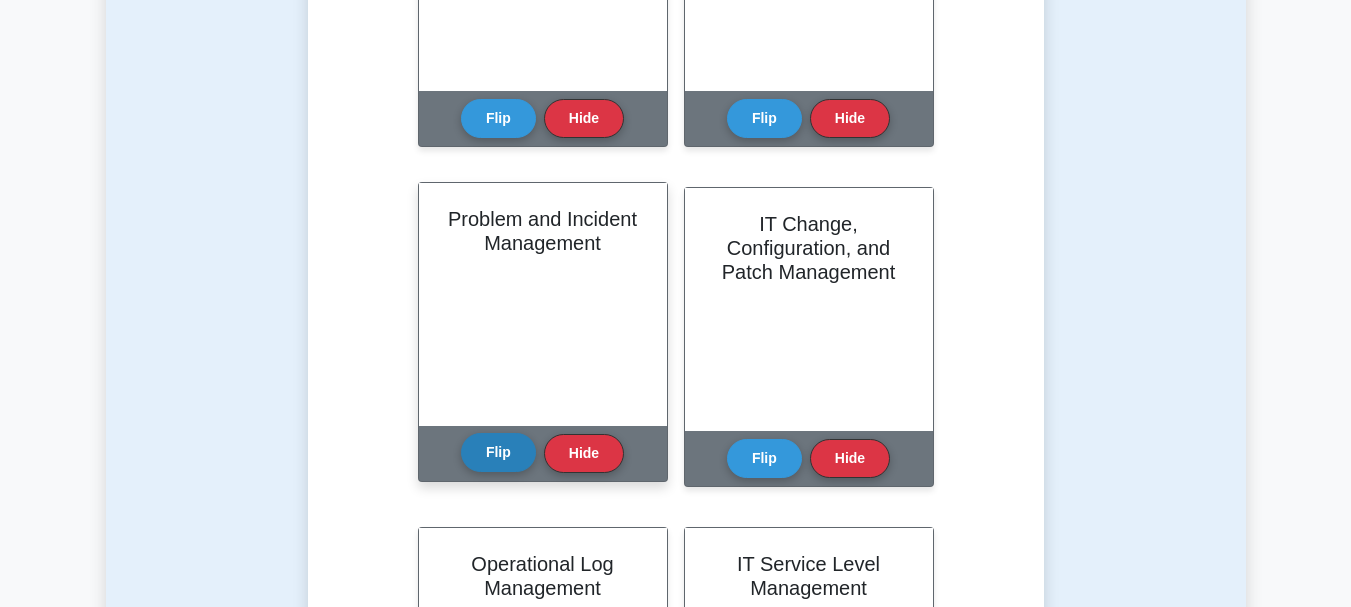 click on "Flip" at bounding box center [498, 452] 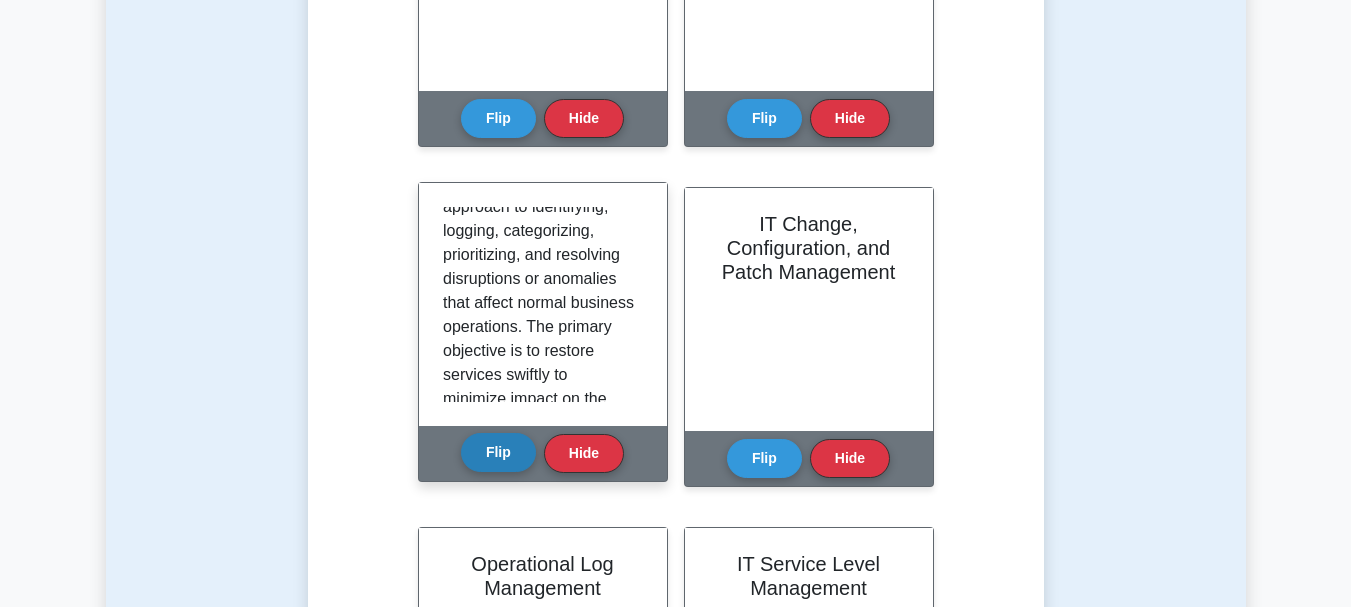 click on "Flip" at bounding box center [498, 452] 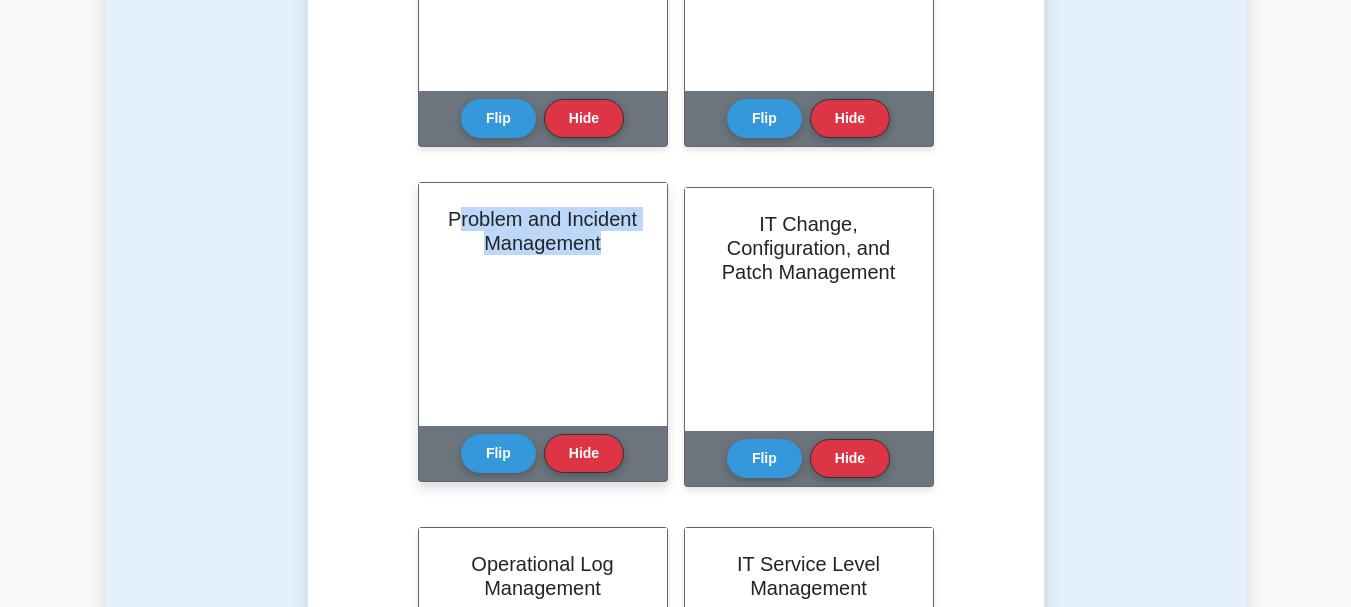 drag, startPoint x: 457, startPoint y: 220, endPoint x: 629, endPoint y: 261, distance: 176.81912 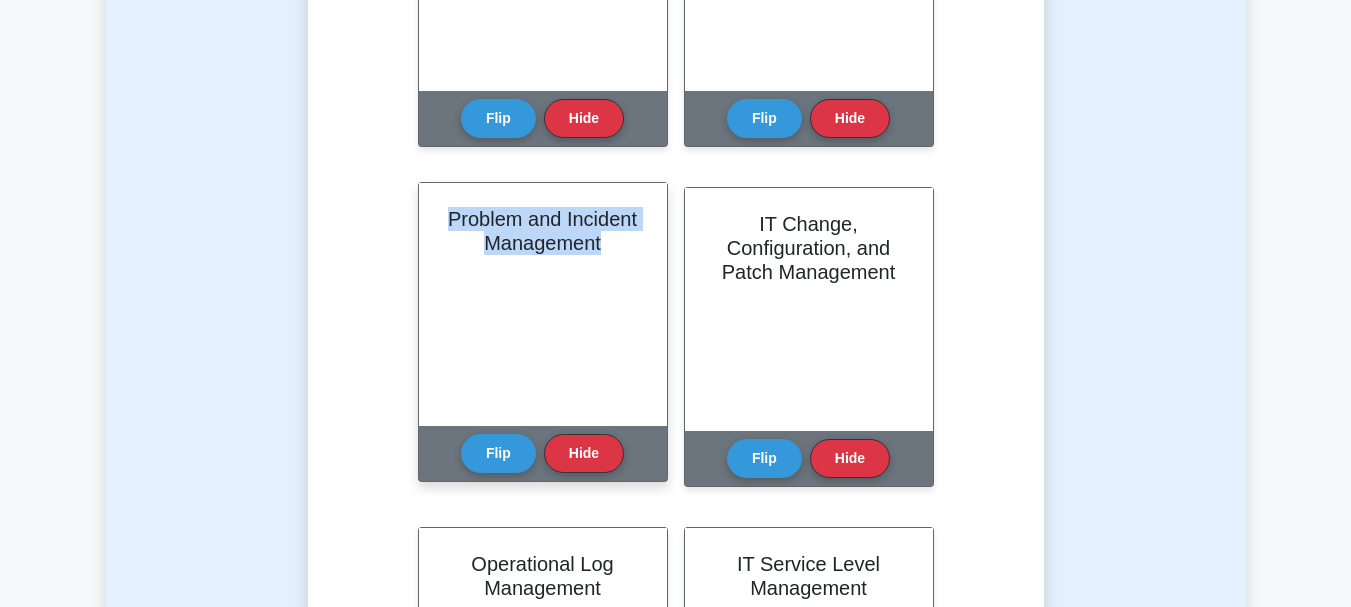 drag, startPoint x: 601, startPoint y: 243, endPoint x: 447, endPoint y: 216, distance: 156.34897 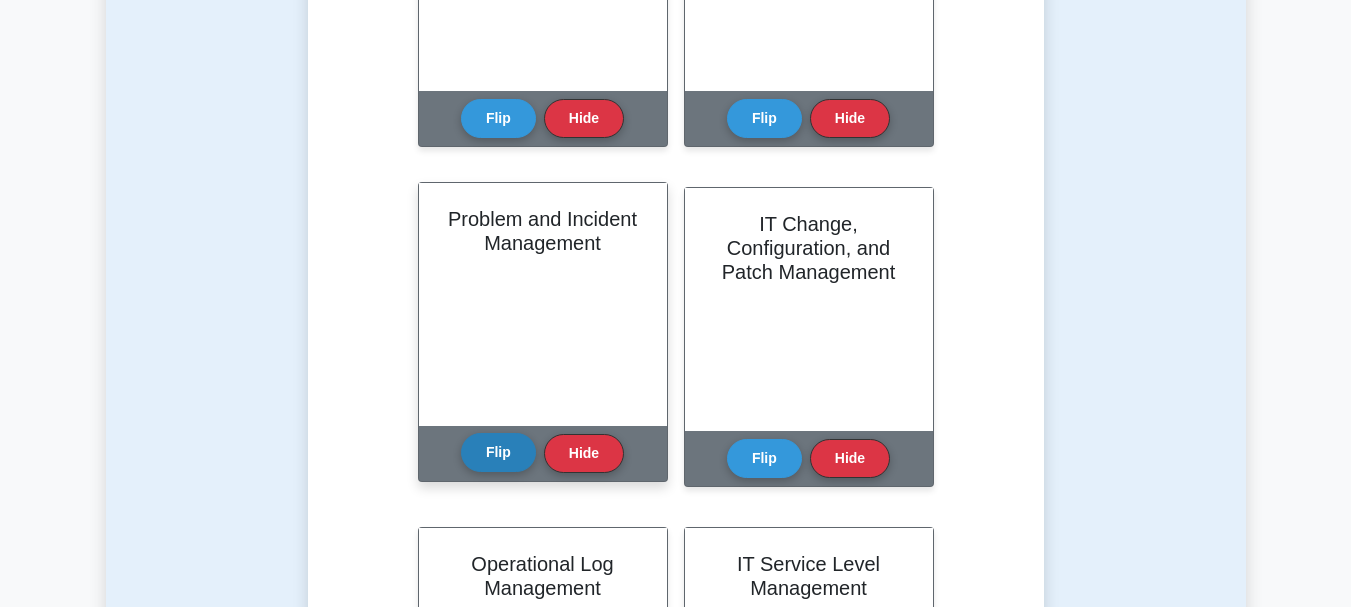 click on "Flip" at bounding box center (498, 452) 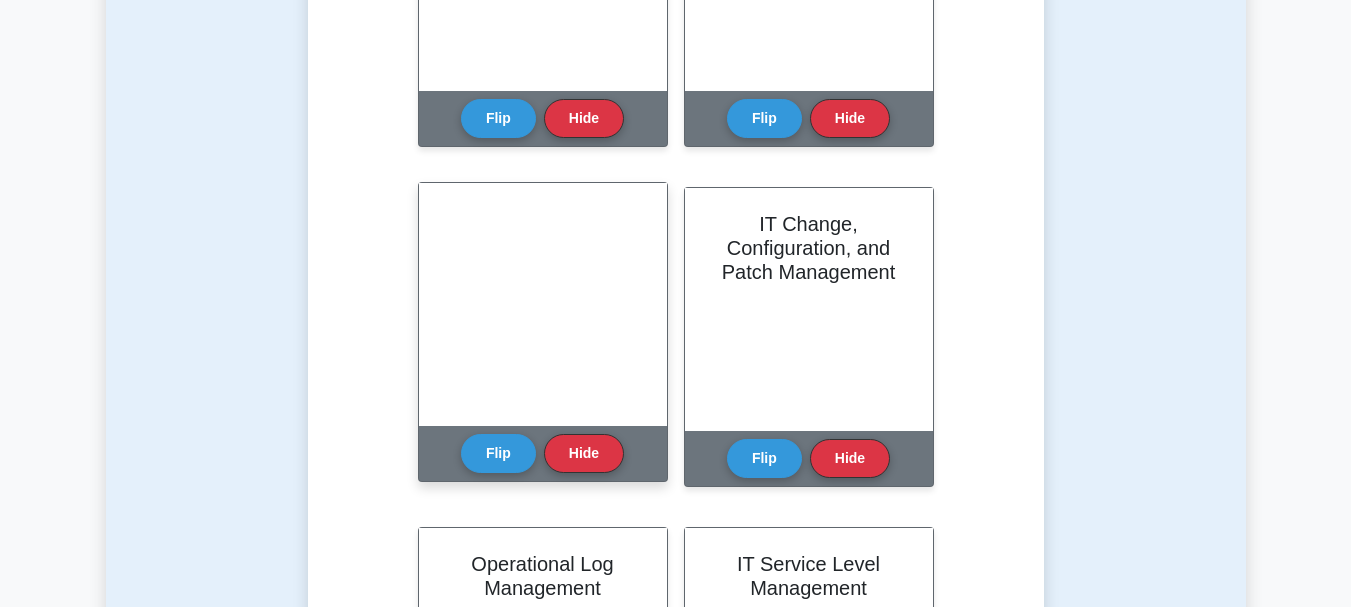 scroll, scrollTop: 500, scrollLeft: 0, axis: vertical 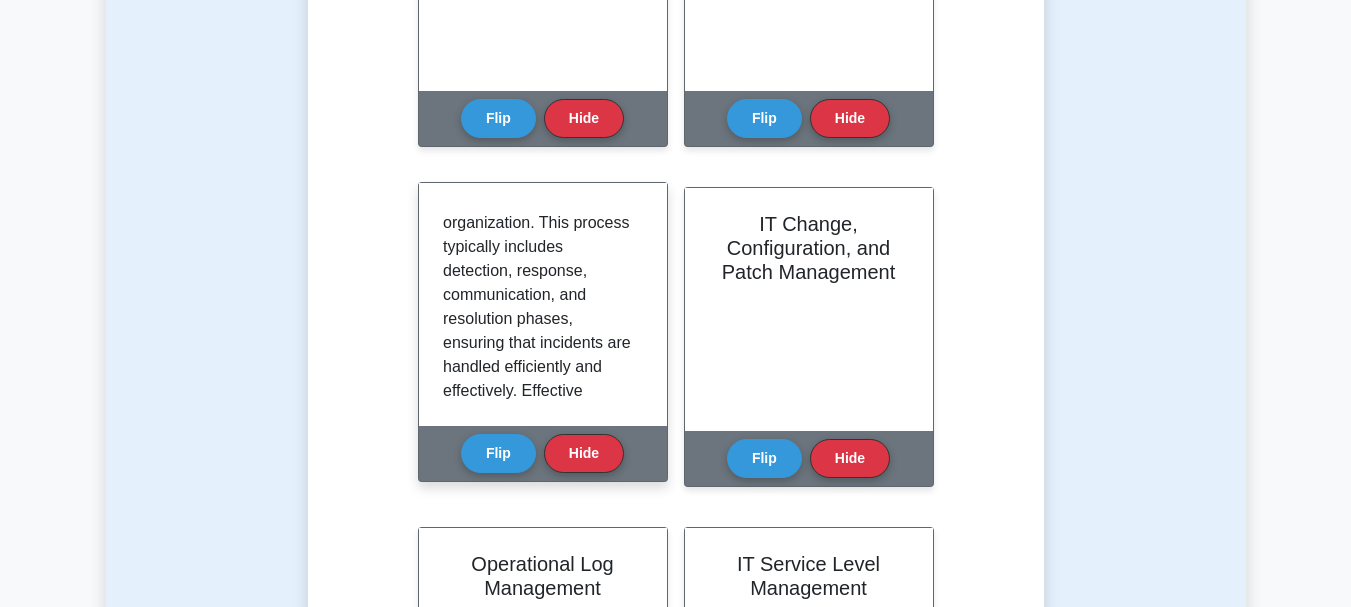 click on "In the realm of Certified Information Systems Auditor (CISA) and Information Systems Operations and Business Resilience, Problem and Incident Management are pivotal processes that ensure the stability and continuity of IT services. **Incident Management** involves the systematic approach to identifying, logging, categorizing, prioritizing, and resolving disruptions or anomalies that affect normal business operations. The primary objective is to restore services swiftly to minimize impact on the organization. This process typically includes detection, response, communication, and resolution phases, ensuring that incidents are handled efficiently and effectively. Effective incident management not only reduces downtime but also enhances user satisfaction by ensuring timely restoration of services." at bounding box center (539, 127) 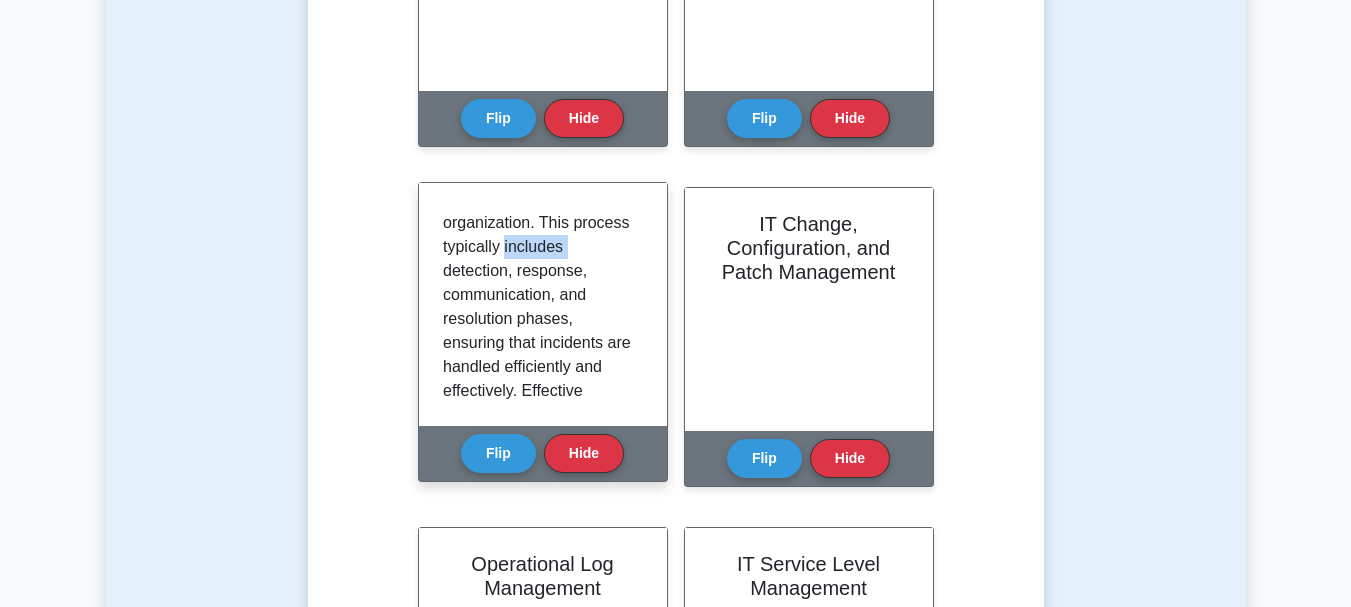 click on "In the realm of Certified Information Systems Auditor (CISA) and Information Systems Operations and Business Resilience, Problem and Incident Management are pivotal processes that ensure the stability and continuity of IT services. **Incident Management** involves the systematic approach to identifying, logging, categorizing, prioritizing, and resolving disruptions or anomalies that affect normal business operations. The primary objective is to restore services swiftly to minimize impact on the organization. This process typically includes detection, response, communication, and resolution phases, ensuring that incidents are handled efficiently and effectively. Effective incident management not only reduces downtime but also enhances user satisfaction by ensuring timely restoration of services." at bounding box center (539, 127) 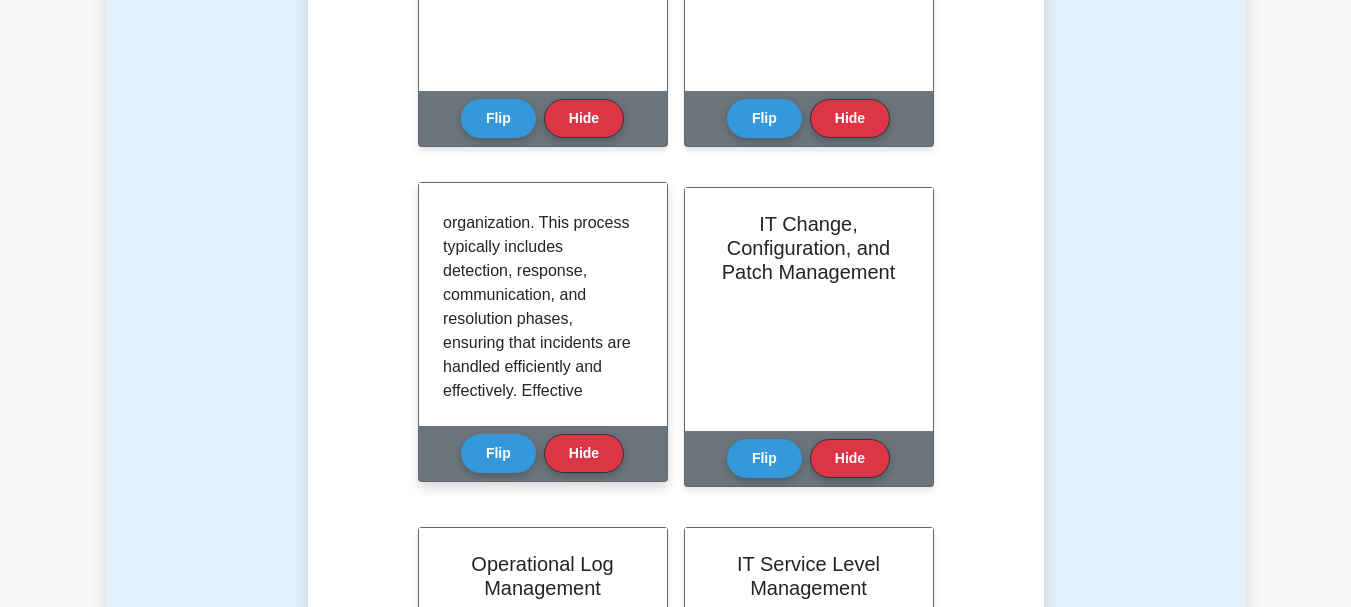click on "In the realm of Certified Information Systems Auditor (CISA) and Information Systems Operations and Business Resilience, Problem and Incident Management are pivotal processes that ensure the stability and continuity of IT services. **Incident Management** involves the systematic approach to identifying, logging, categorizing, prioritizing, and resolving disruptions or anomalies that affect normal business operations. The primary objective is to restore services swiftly to minimize impact on the organization. This process typically includes detection, response, communication, and resolution phases, ensuring that incidents are handled efficiently and effectively. Effective incident management not only reduces downtime but also enhances user satisfaction by ensuring timely restoration of services." at bounding box center (539, 127) 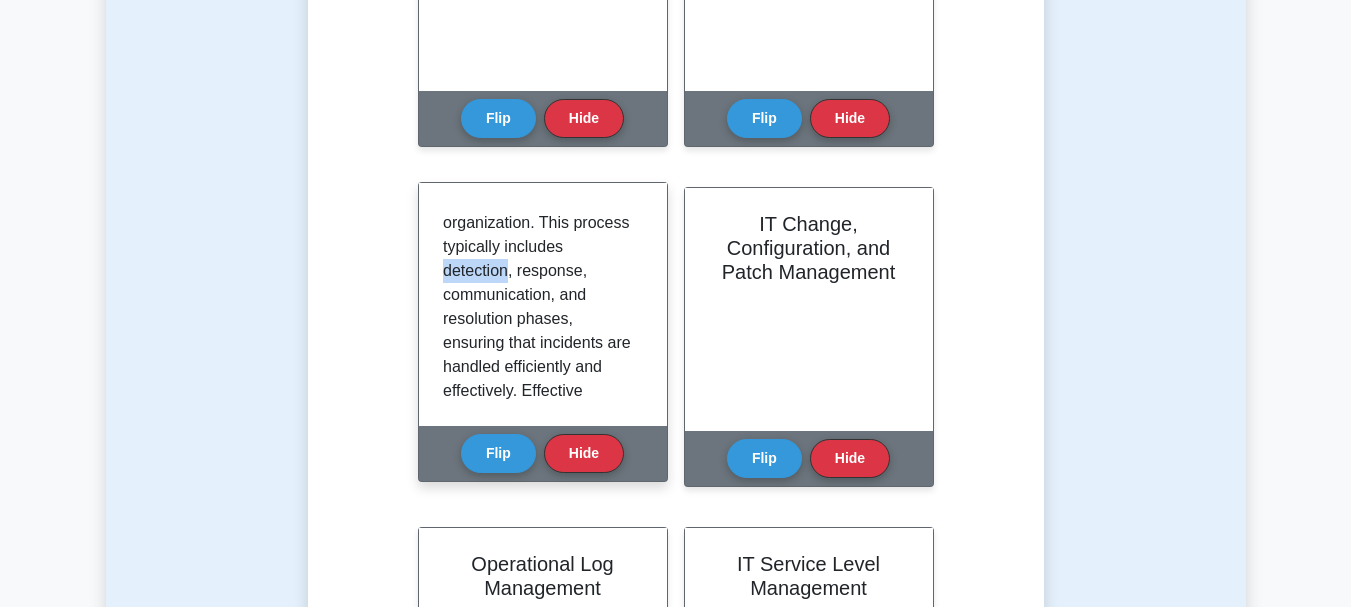 click on "In the realm of Certified Information Systems Auditor (CISA) and Information Systems Operations and Business Resilience, Problem and Incident Management are pivotal processes that ensure the stability and continuity of IT services. **Incident Management** involves the systematic approach to identifying, logging, categorizing, prioritizing, and resolving disruptions or anomalies that affect normal business operations. The primary objective is to restore services swiftly to minimize impact on the organization. This process typically includes detection, response, communication, and resolution phases, ensuring that incidents are handled efficiently and effectively. Effective incident management not only reduces downtime but also enhances user satisfaction by ensuring timely restoration of services." at bounding box center (539, 127) 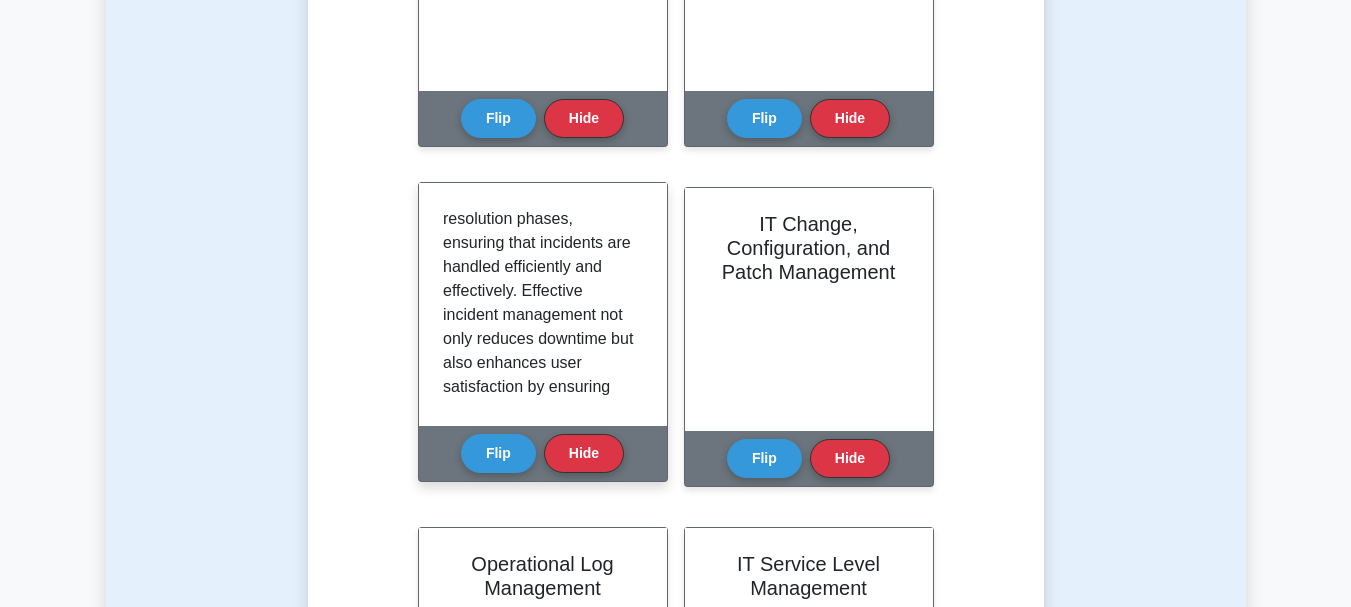click on "In the realm of Certified Information Systems Auditor (CISA) and Information Systems Operations and Business Resilience, Problem and Incident Management are pivotal processes that ensure the stability and continuity of IT services. **Incident Management** involves the systematic approach to identifying, logging, categorizing, prioritizing, and resolving disruptions or anomalies that affect normal business operations. The primary objective is to restore services swiftly to minimize impact on the organization. This process typically includes detection, response, communication, and resolution phases, ensuring that incidents are handled efficiently and effectively. Effective incident management not only reduces downtime but also enhances user satisfaction by ensuring timely restoration of services." at bounding box center [539, 27] 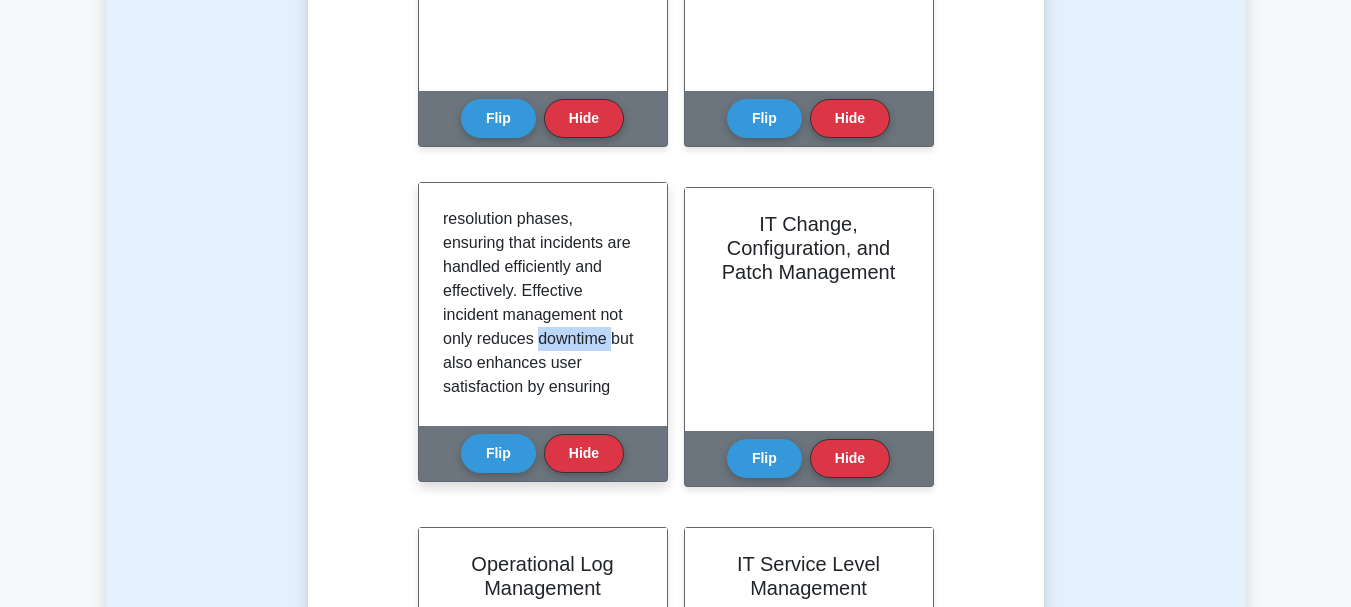 click on "In the realm of Certified Information Systems Auditor (CISA) and Information Systems Operations and Business Resilience, Problem and Incident Management are pivotal processes that ensure the stability and continuity of IT services. **Incident Management** involves the systematic approach to identifying, logging, categorizing, prioritizing, and resolving disruptions or anomalies that affect normal business operations. The primary objective is to restore services swiftly to minimize impact on the organization. This process typically includes detection, response, communication, and resolution phases, ensuring that incidents are handled efficiently and effectively. Effective incident management not only reduces downtime but also enhances user satisfaction by ensuring timely restoration of services." at bounding box center [539, 27] 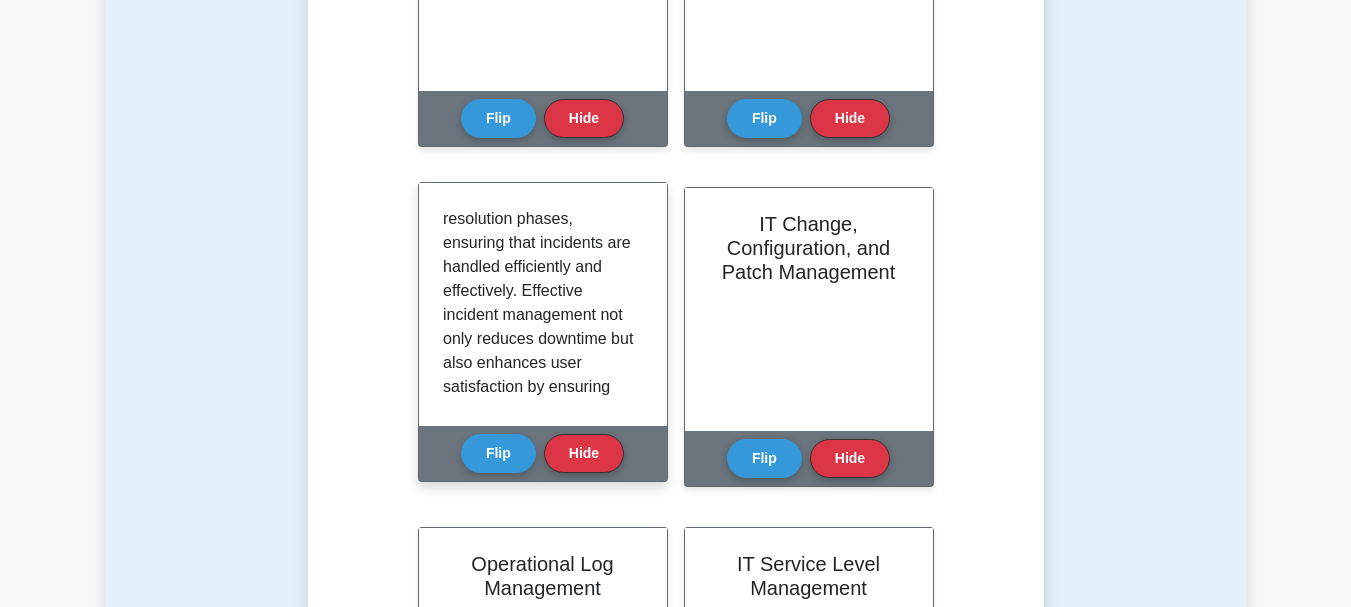 click on "In the realm of Certified Information Systems Auditor (CISA) and Information Systems Operations and Business Resilience, Problem and Incident Management are pivotal processes that ensure the stability and continuity of IT services. **Incident Management** involves the systematic approach to identifying, logging, categorizing, prioritizing, and resolving disruptions or anomalies that affect normal business operations. The primary objective is to restore services swiftly to minimize impact on the organization. This process typically includes detection, response, communication, and resolution phases, ensuring that incidents are handled efficiently and effectively. Effective incident management not only reduces downtime but also enhances user satisfaction by ensuring timely restoration of services." at bounding box center (539, 27) 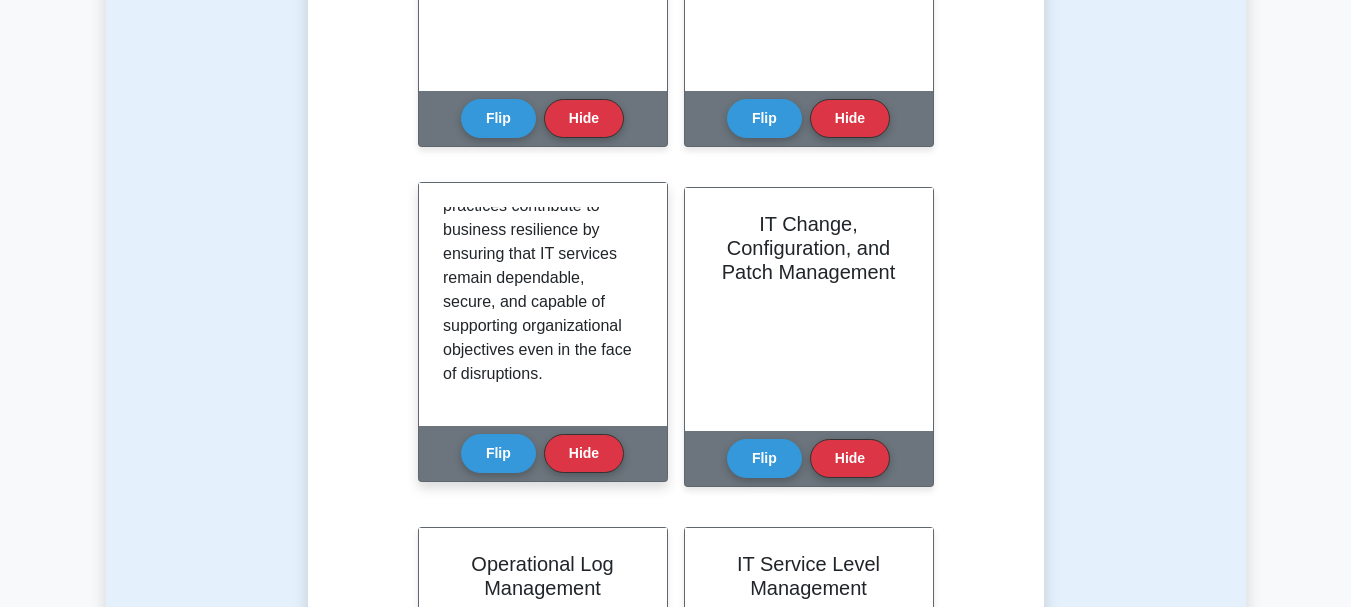 scroll, scrollTop: 2277, scrollLeft: 0, axis: vertical 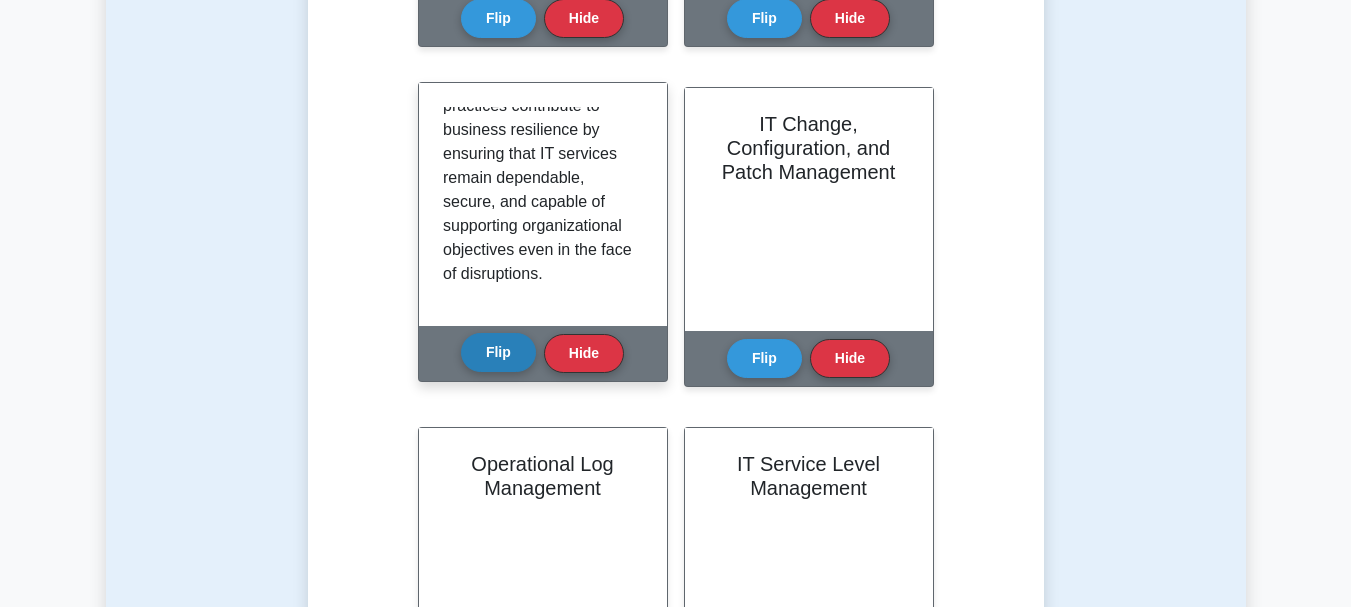 click on "Flip" at bounding box center (498, 352) 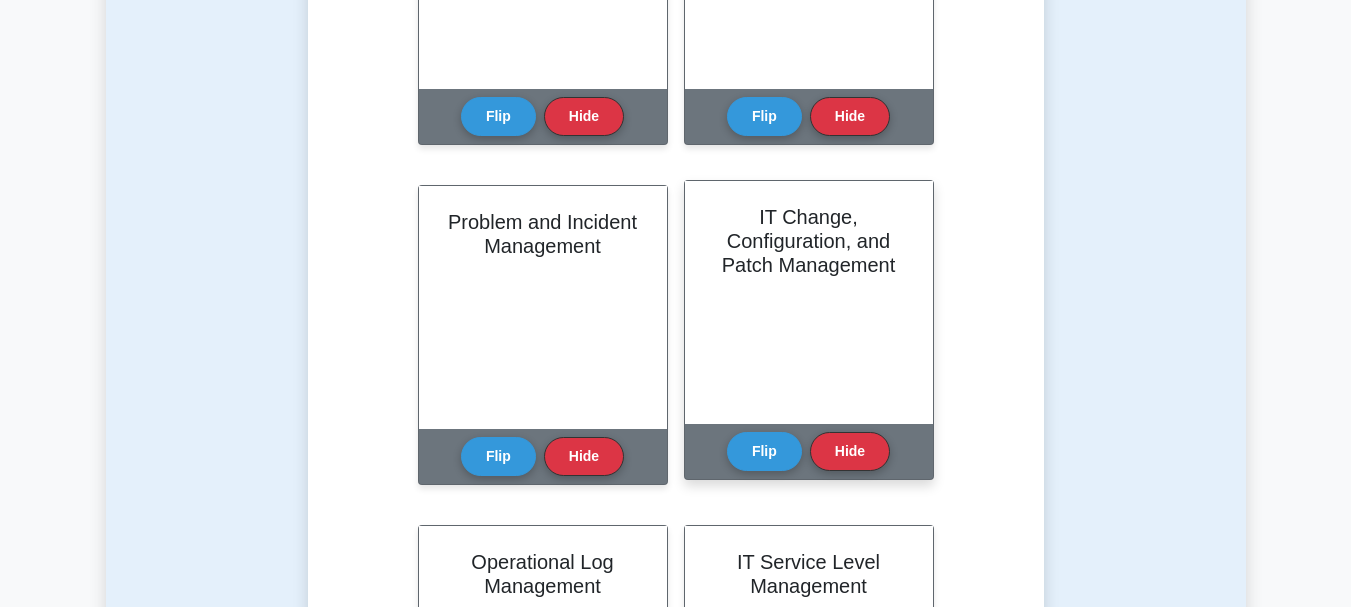 scroll, scrollTop: 1400, scrollLeft: 0, axis: vertical 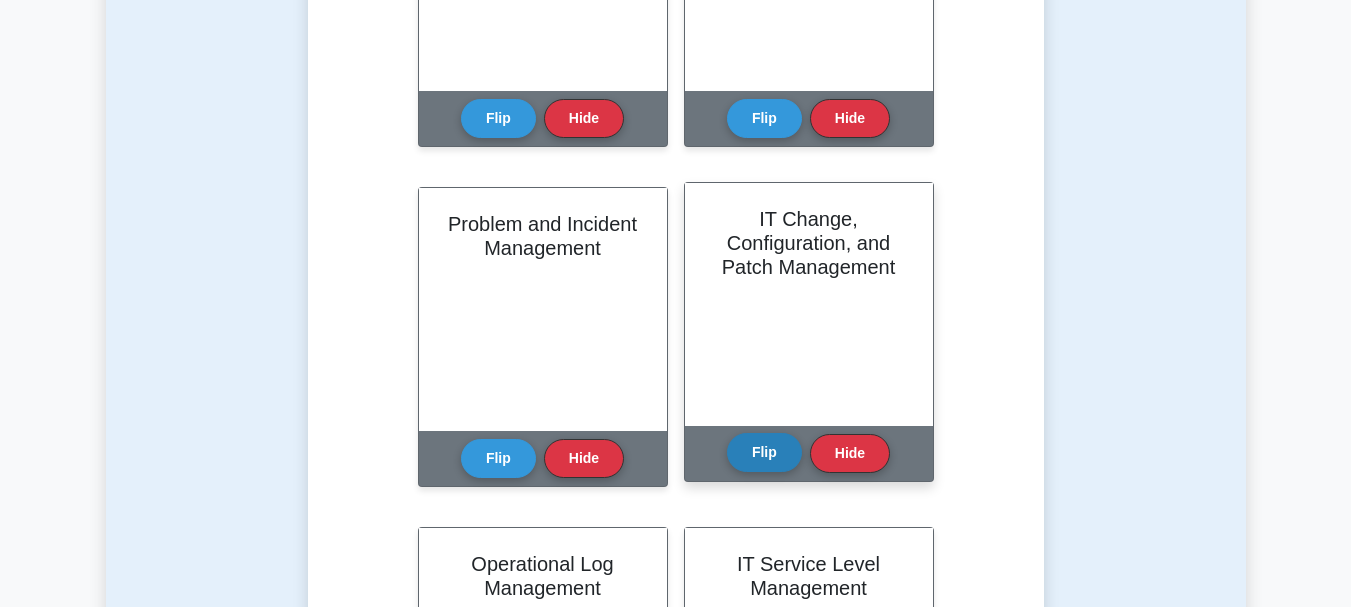 click on "Flip" at bounding box center [764, 452] 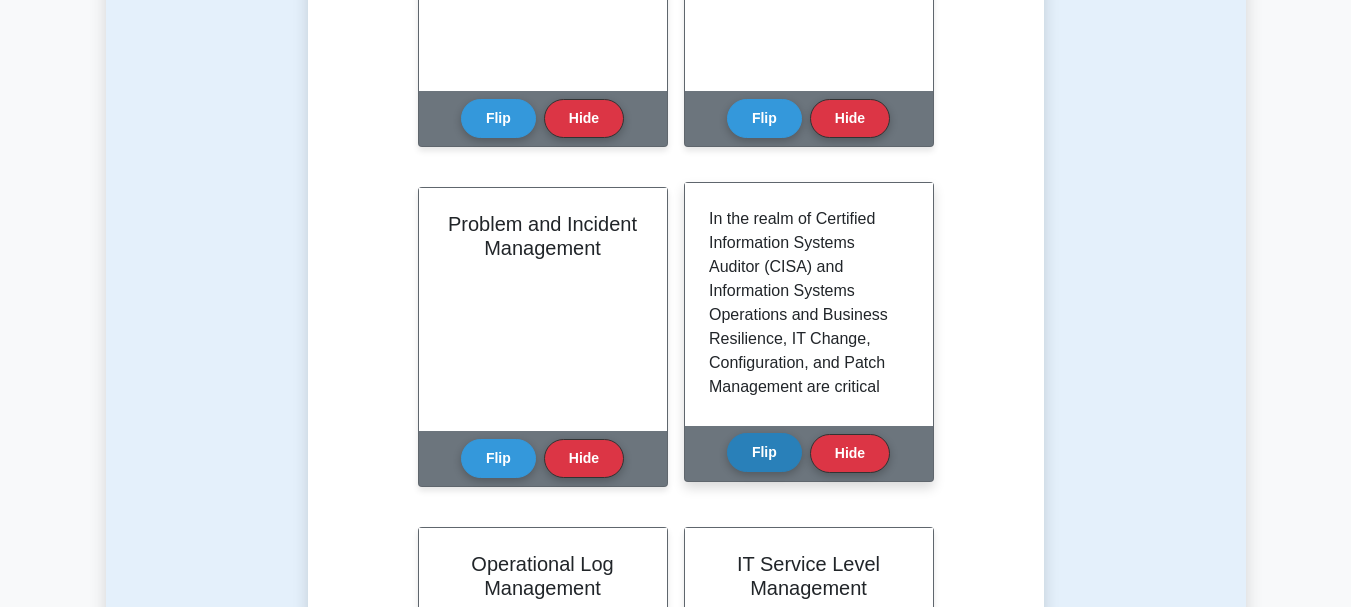 click on "Flip" at bounding box center [764, 452] 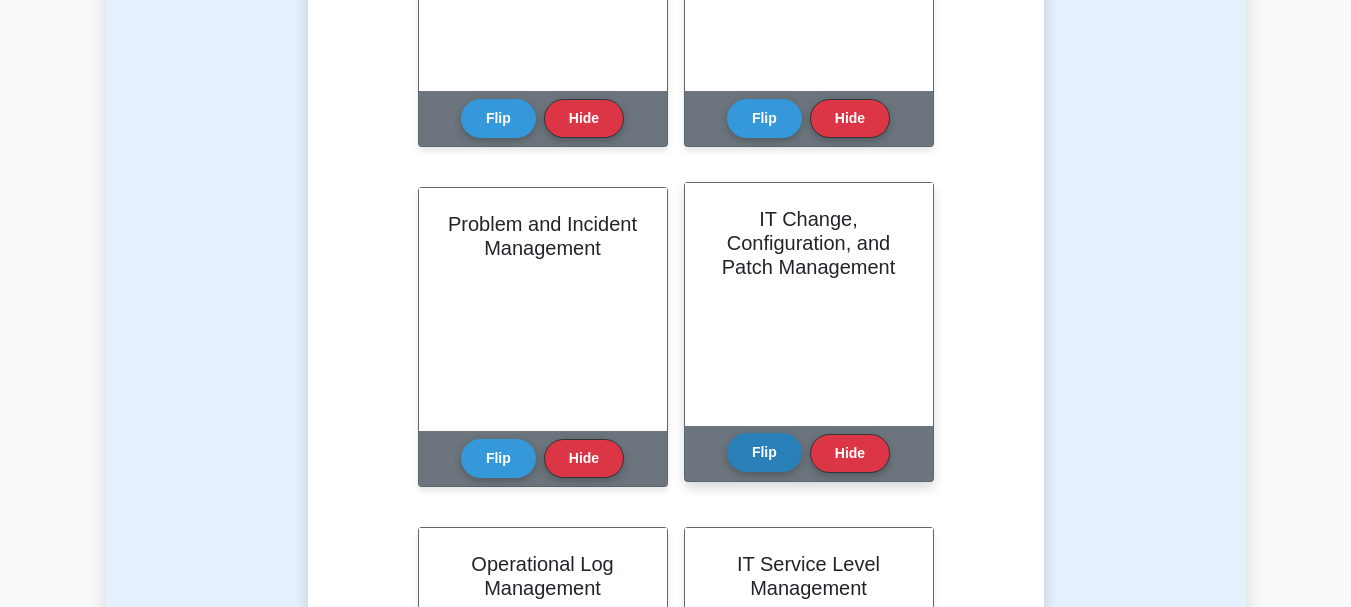 click on "Flip" at bounding box center (764, 452) 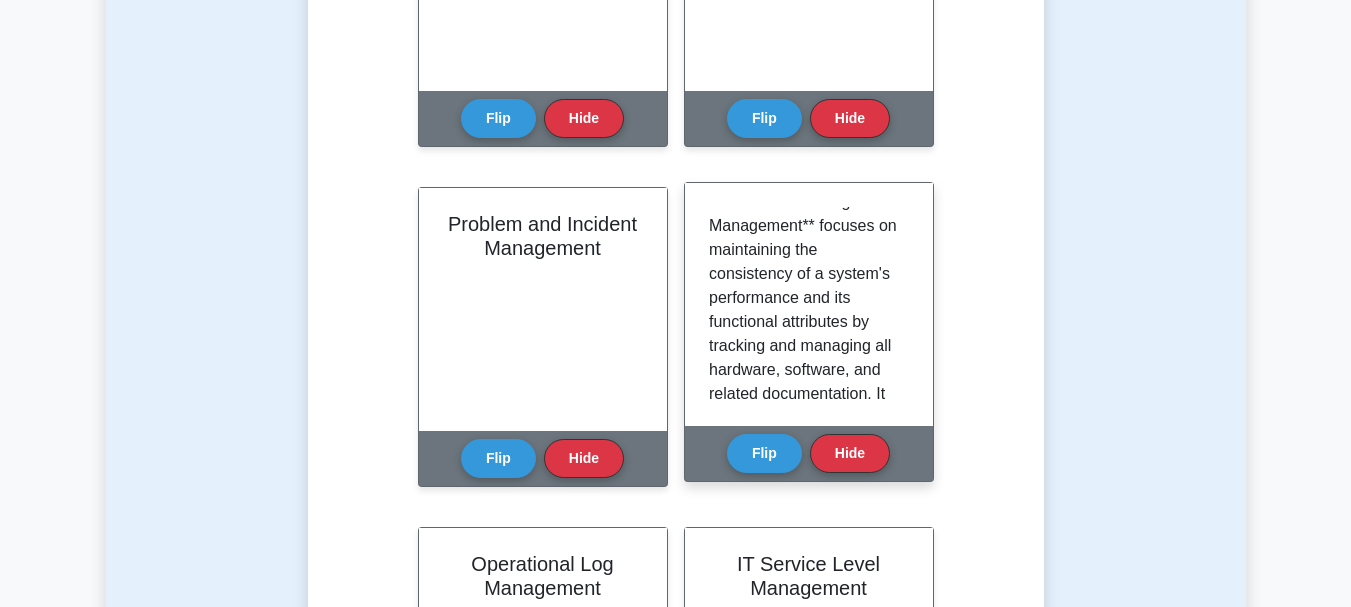 scroll, scrollTop: 700, scrollLeft: 0, axis: vertical 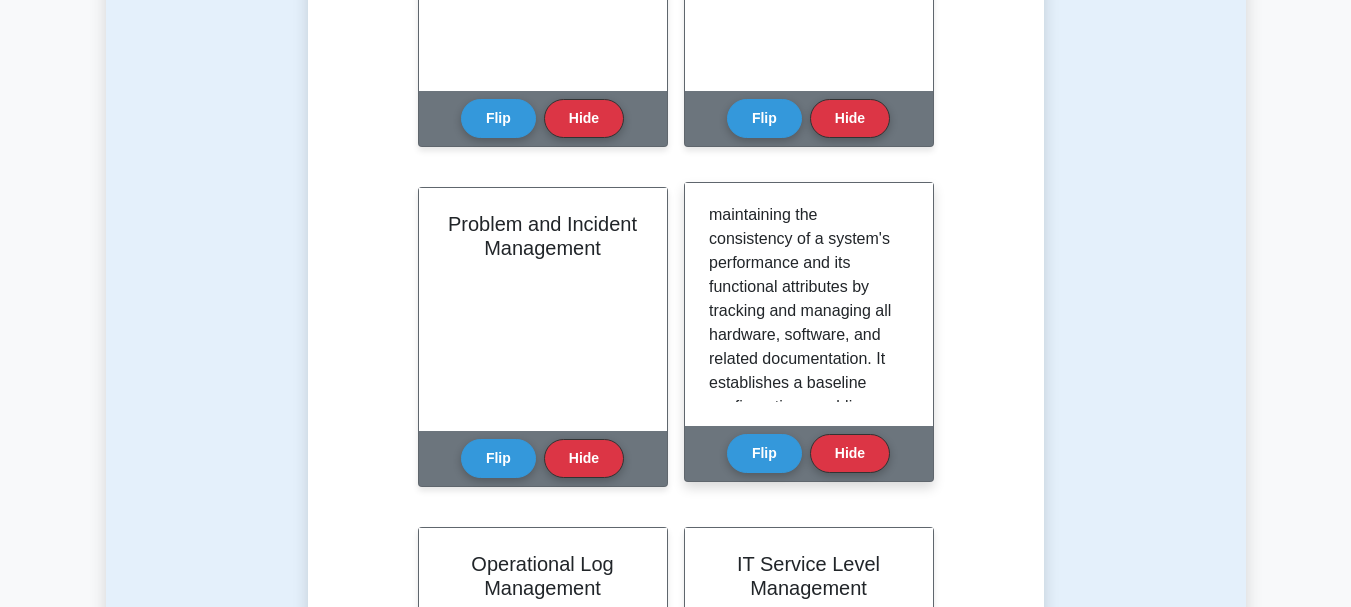 click at bounding box center (805, 707) 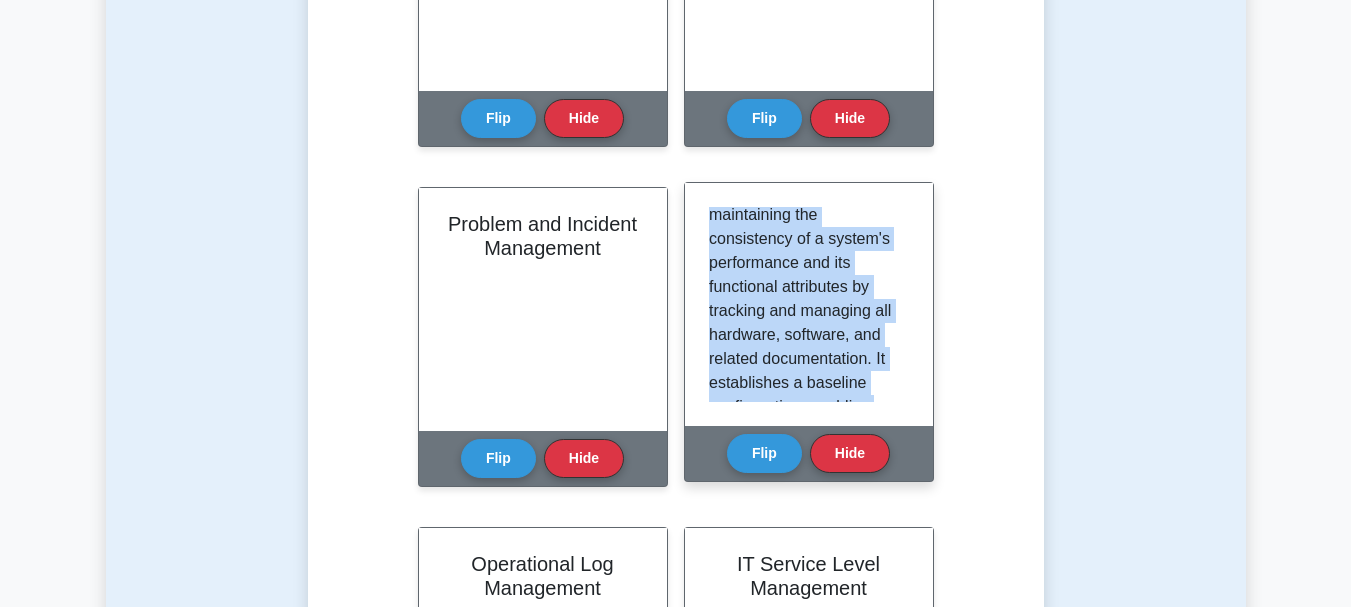 click at bounding box center (805, 707) 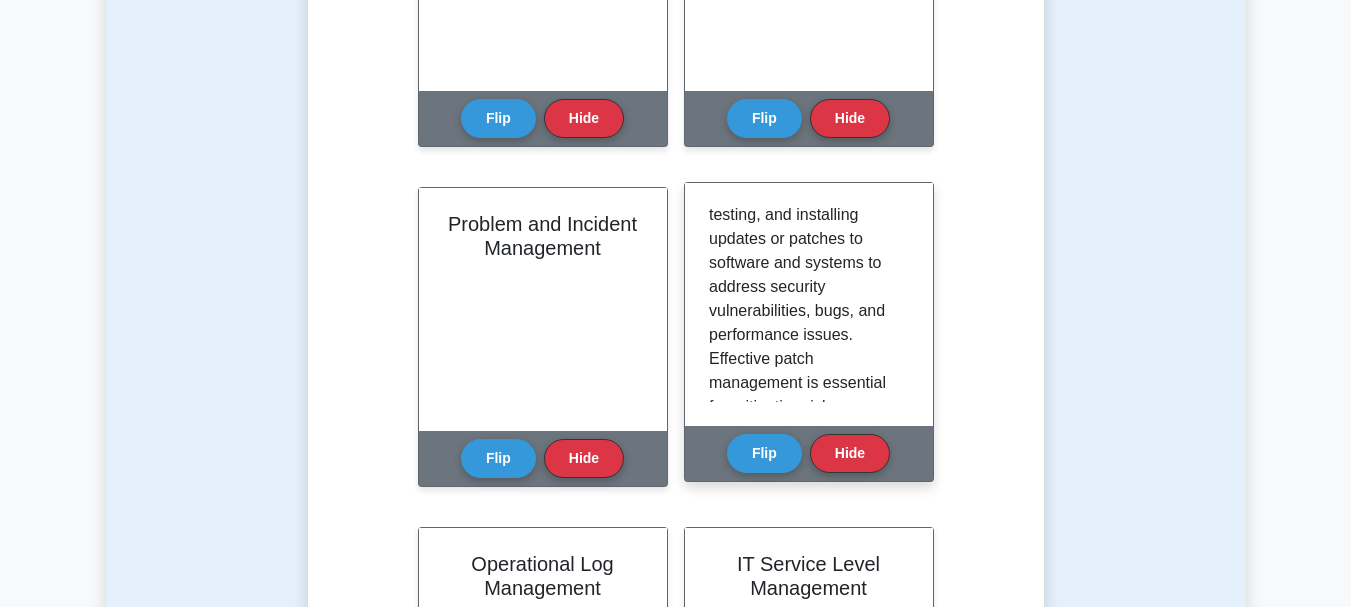 scroll, scrollTop: 1400, scrollLeft: 0, axis: vertical 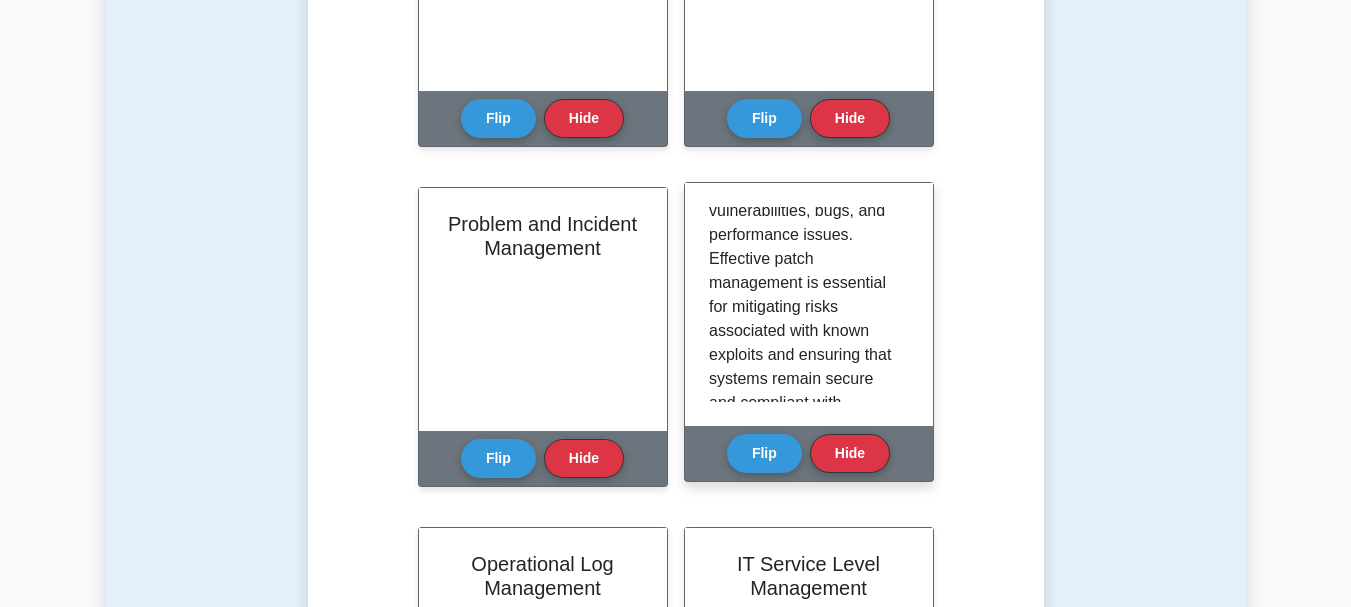 click at bounding box center [805, 7] 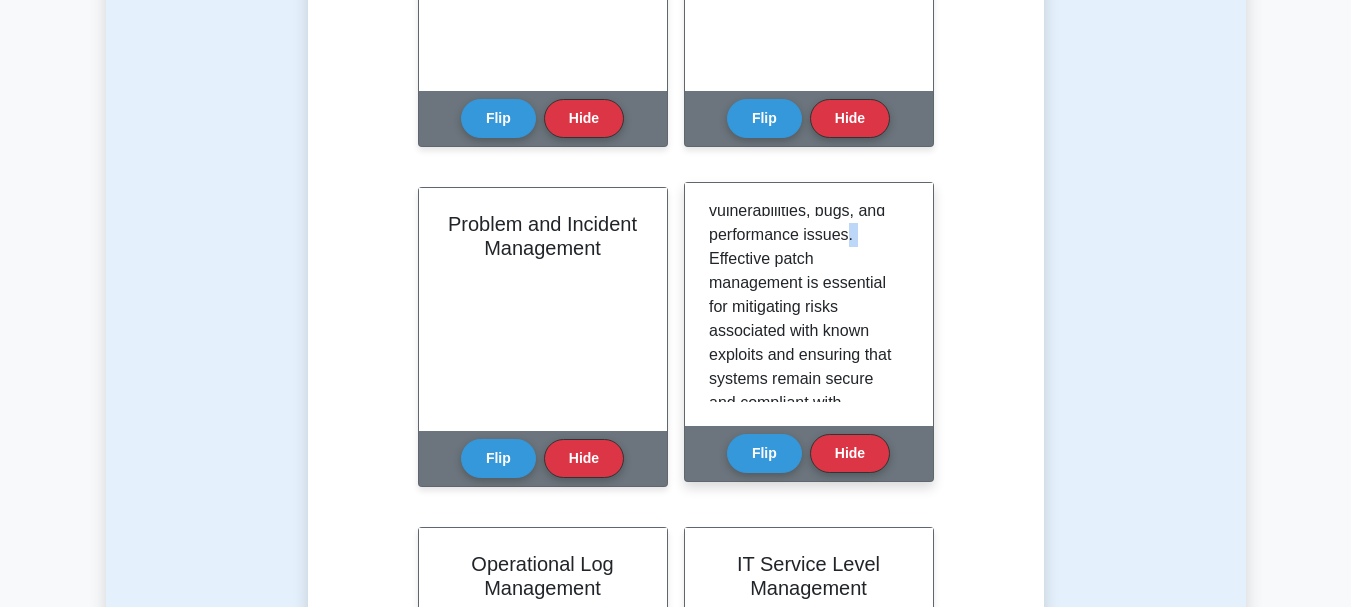 click at bounding box center [805, 7] 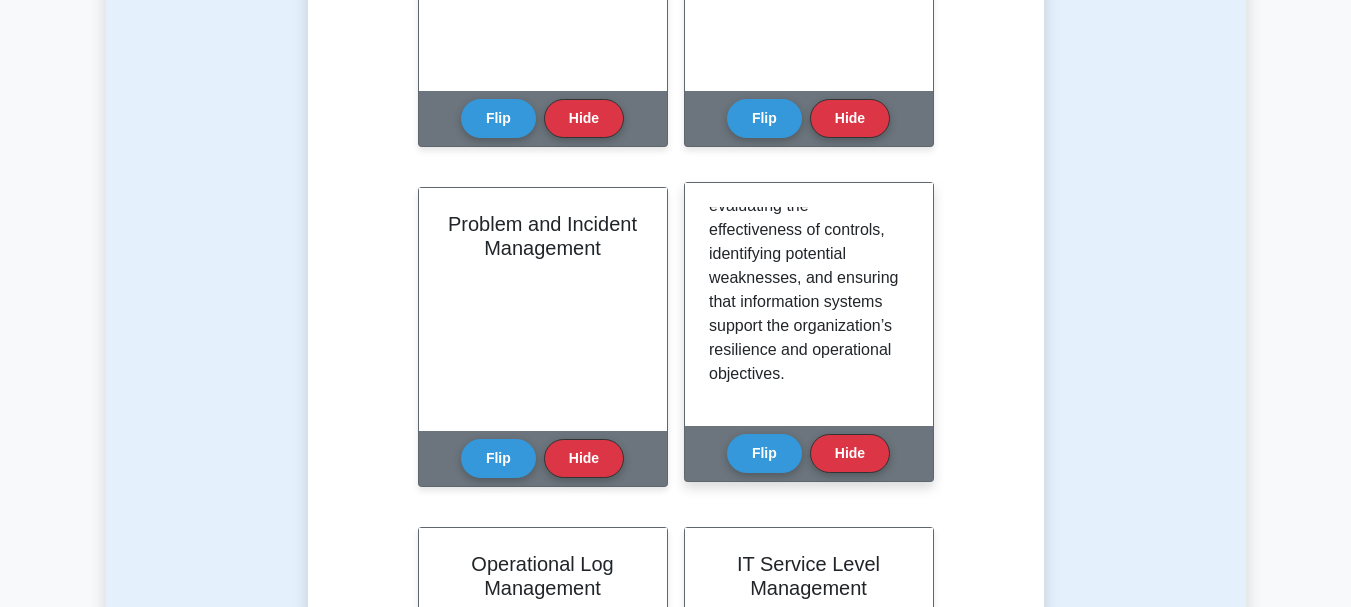 scroll, scrollTop: 2317, scrollLeft: 0, axis: vertical 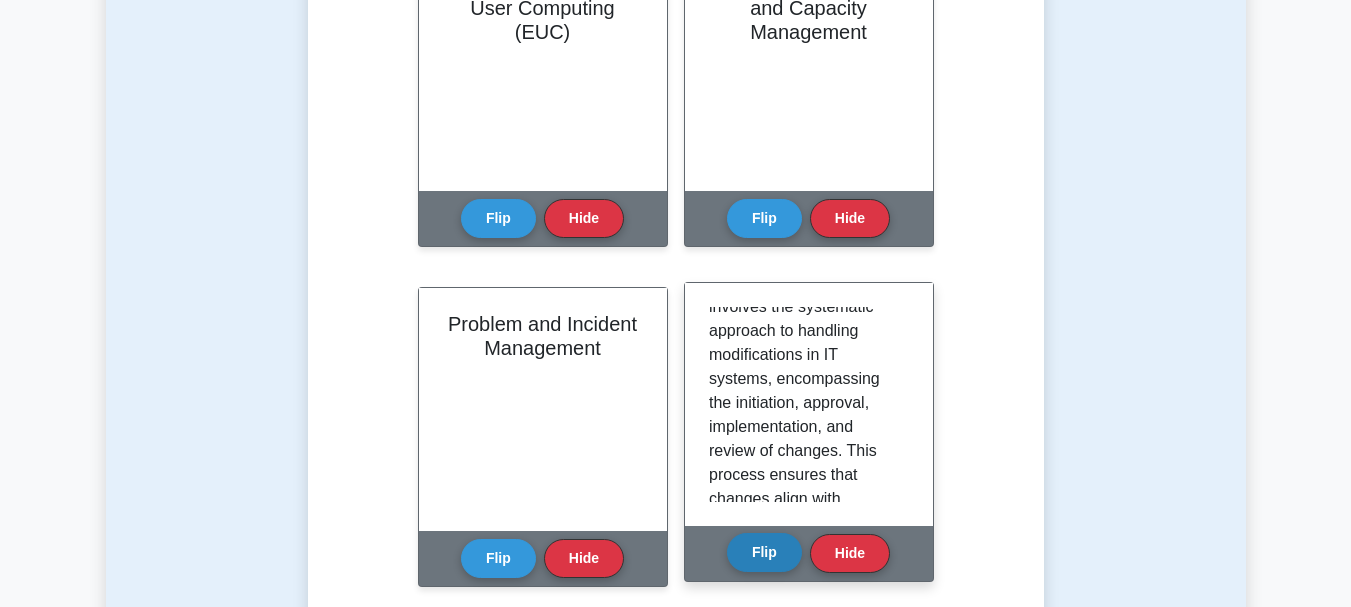 click on "Flip" at bounding box center (764, 552) 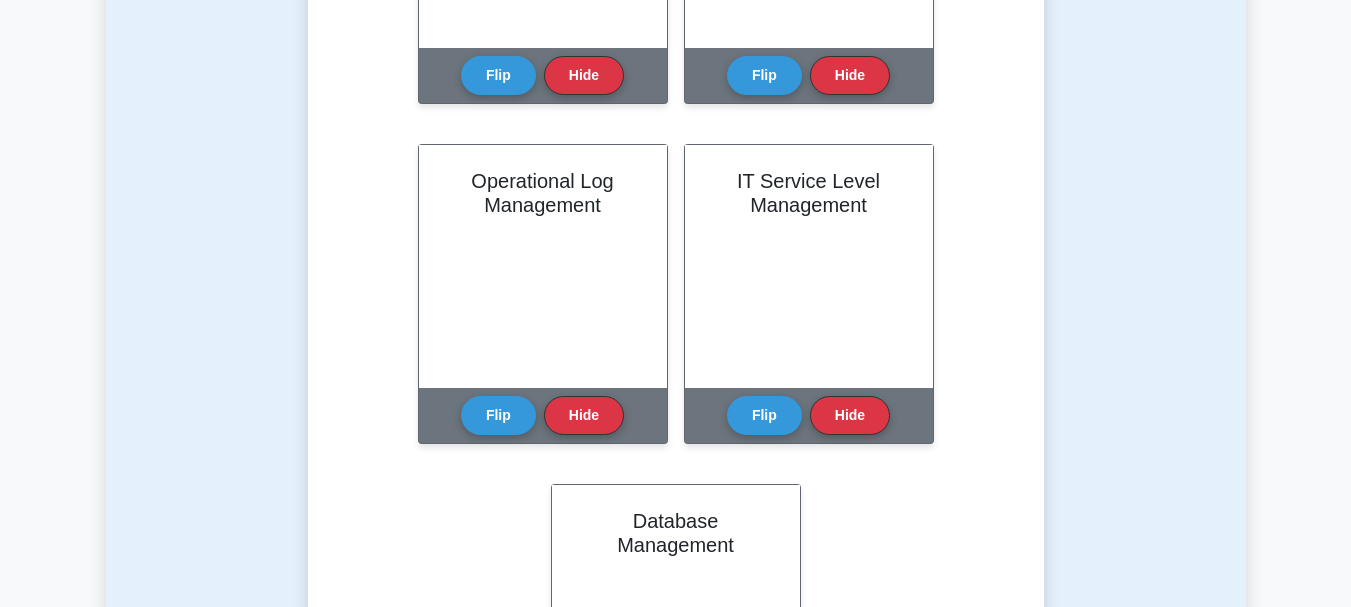 scroll, scrollTop: 1800, scrollLeft: 0, axis: vertical 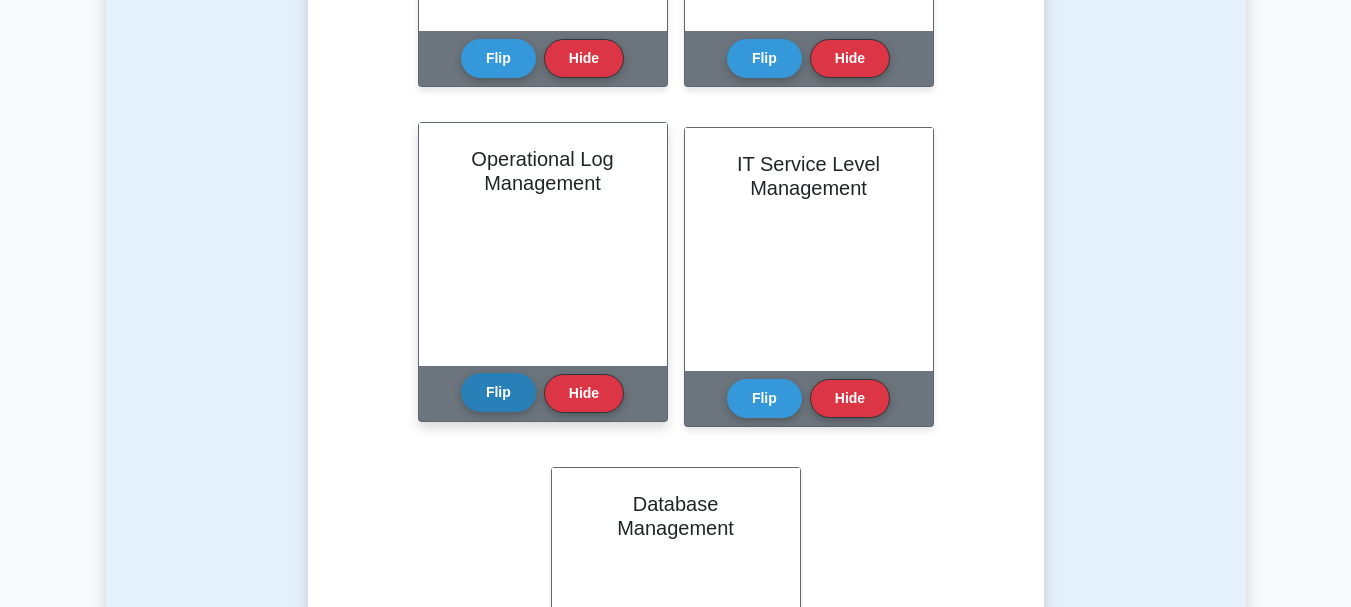 click on "Flip" at bounding box center (498, 392) 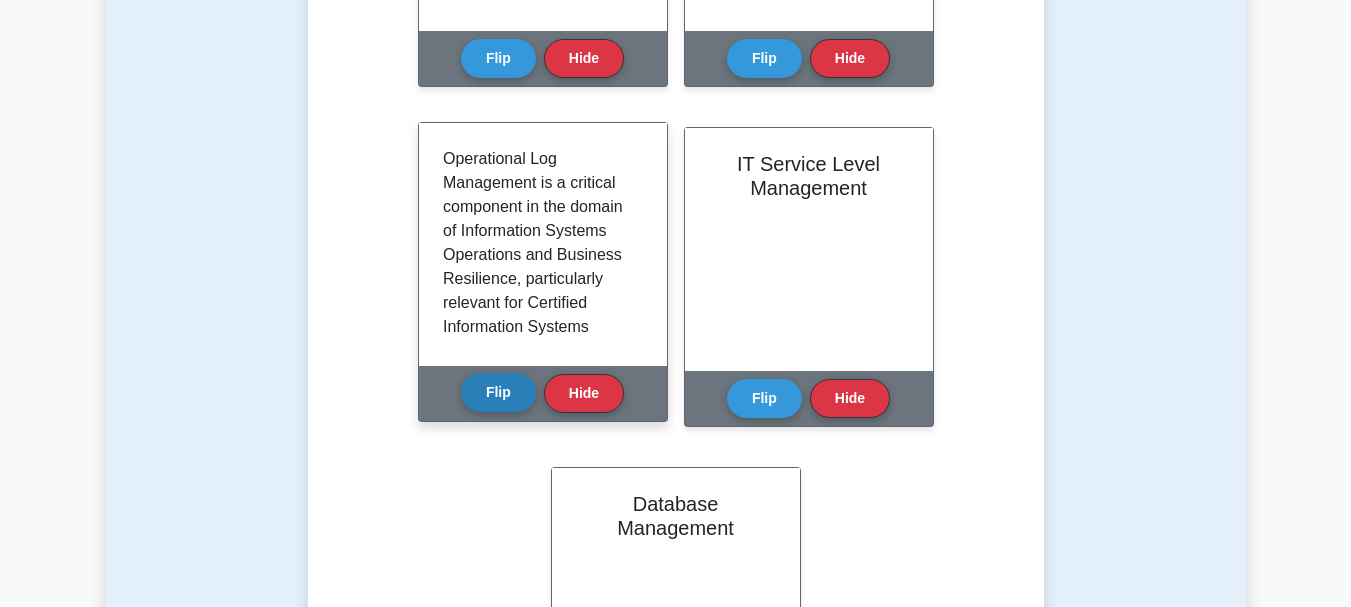 click on "Flip" at bounding box center [498, 392] 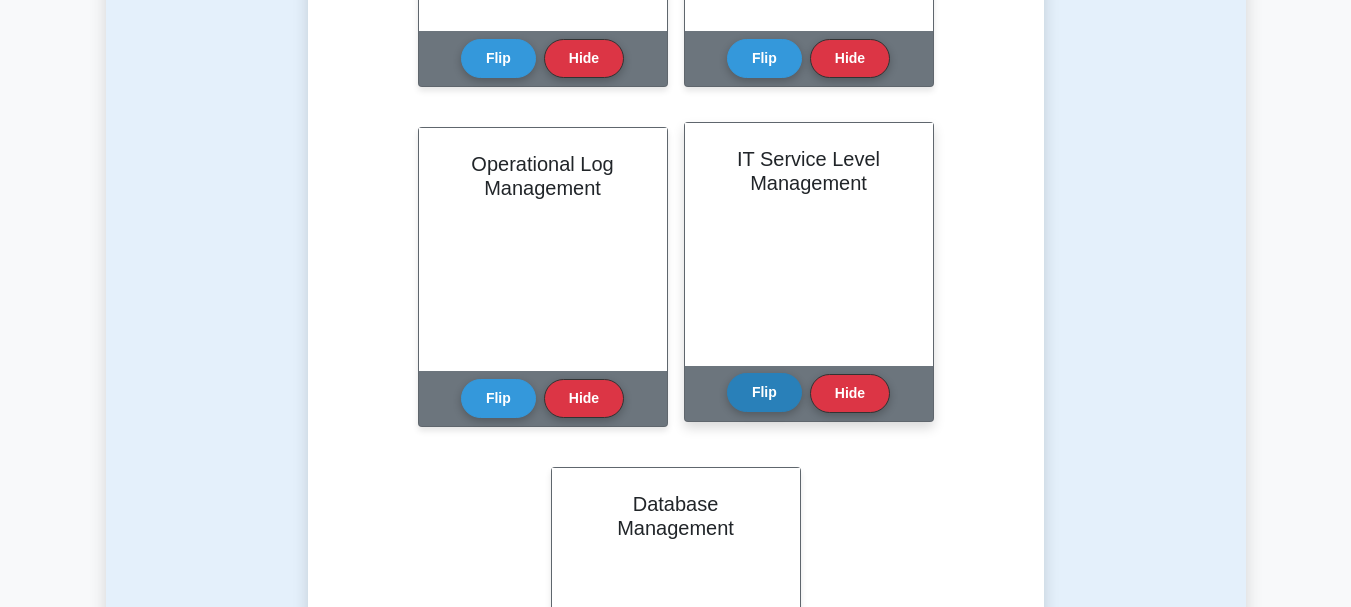 click on "Flip" at bounding box center [764, 392] 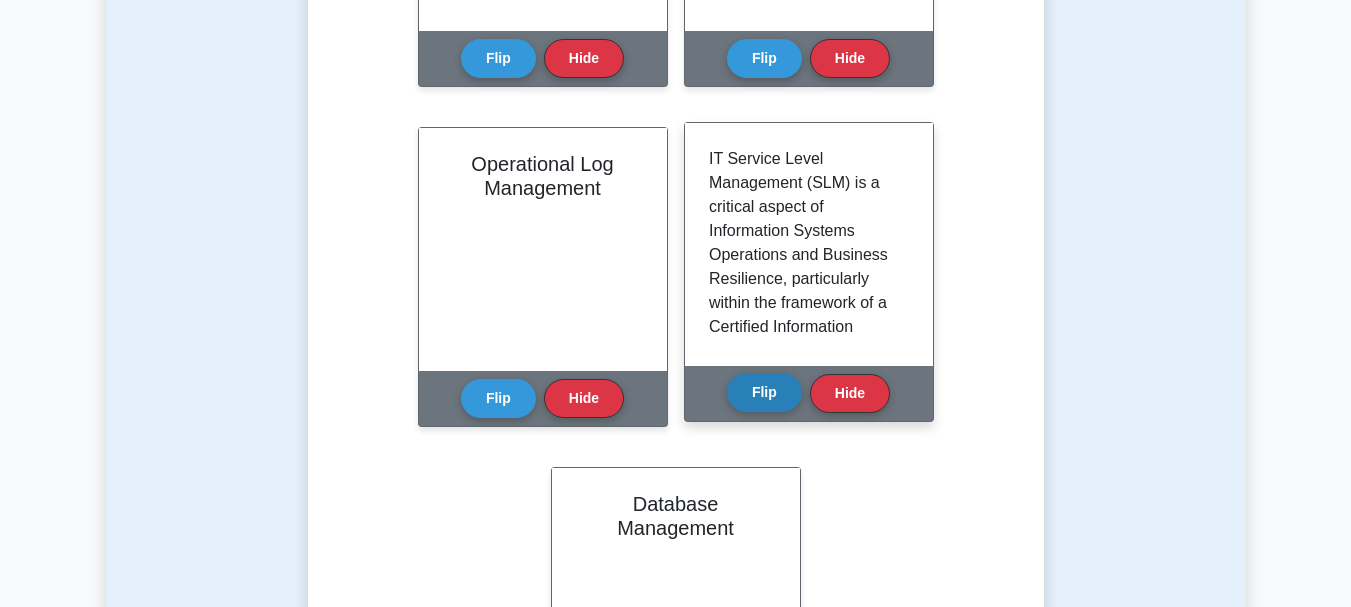 click on "Flip" at bounding box center [764, 392] 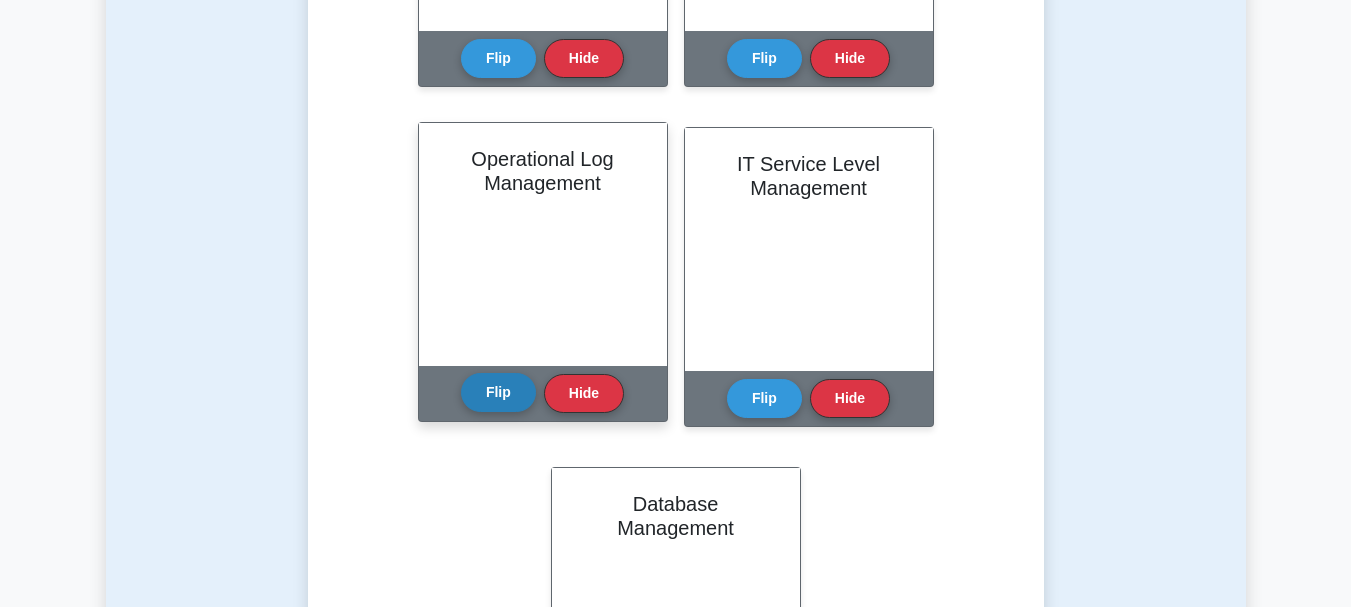 click on "Flip" at bounding box center (498, 392) 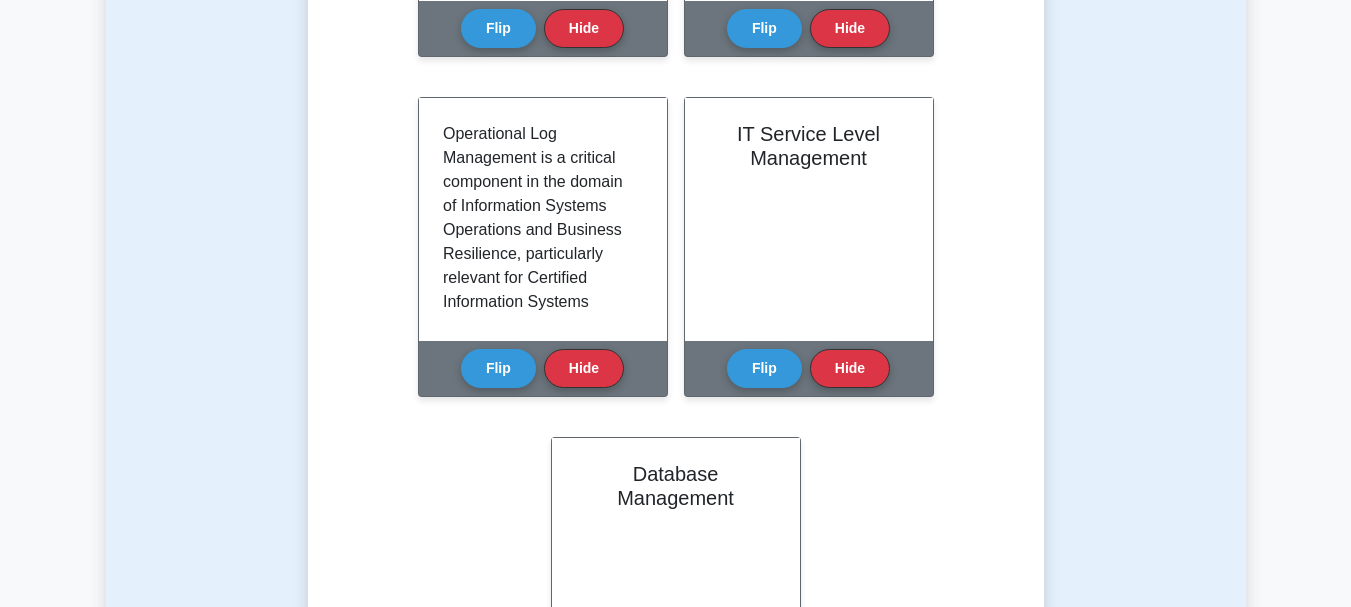 scroll, scrollTop: 1800, scrollLeft: 0, axis: vertical 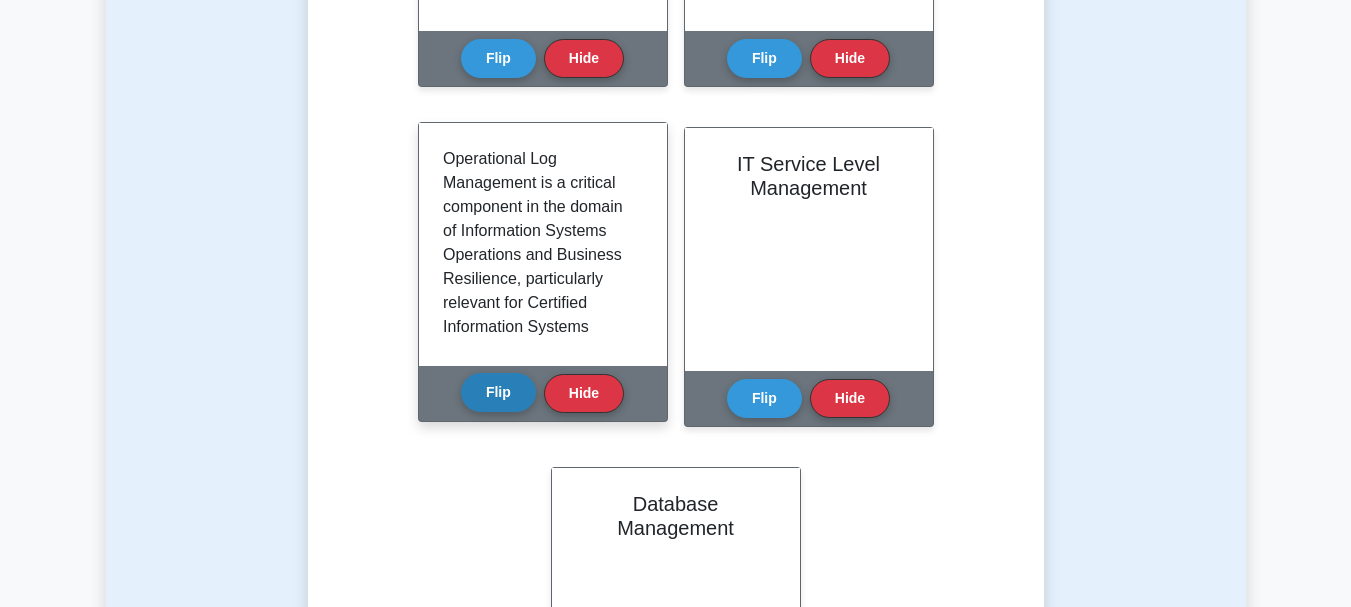 click on "Flip" at bounding box center [498, 392] 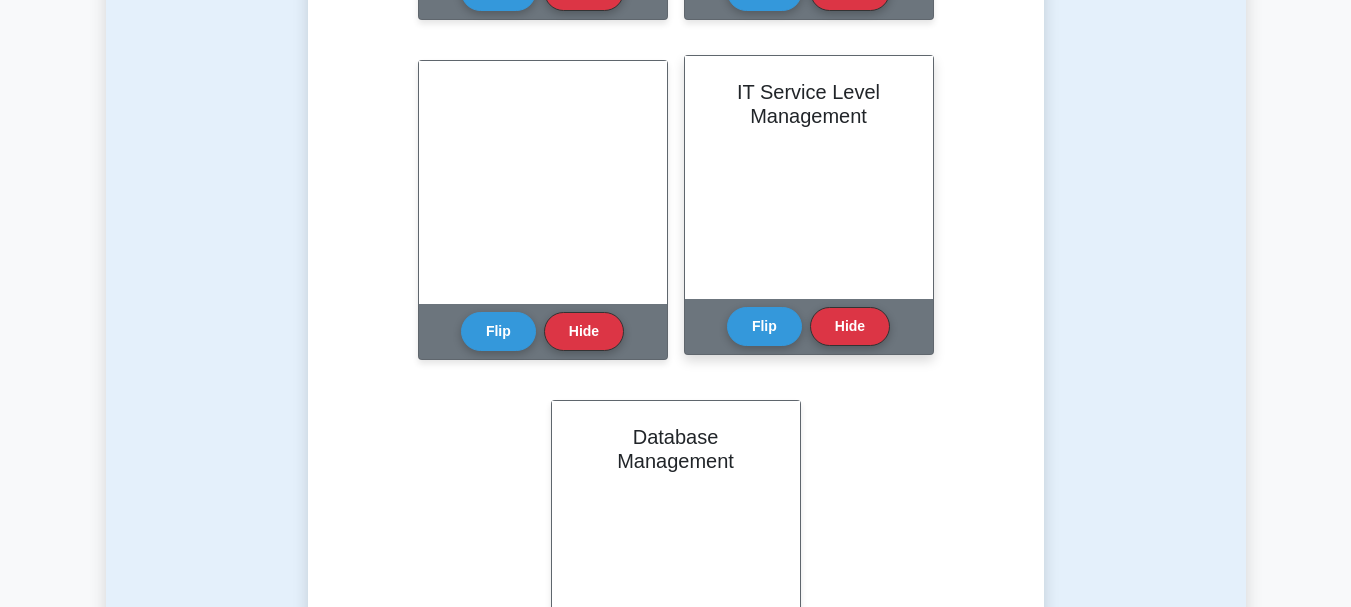 scroll, scrollTop: 1900, scrollLeft: 0, axis: vertical 